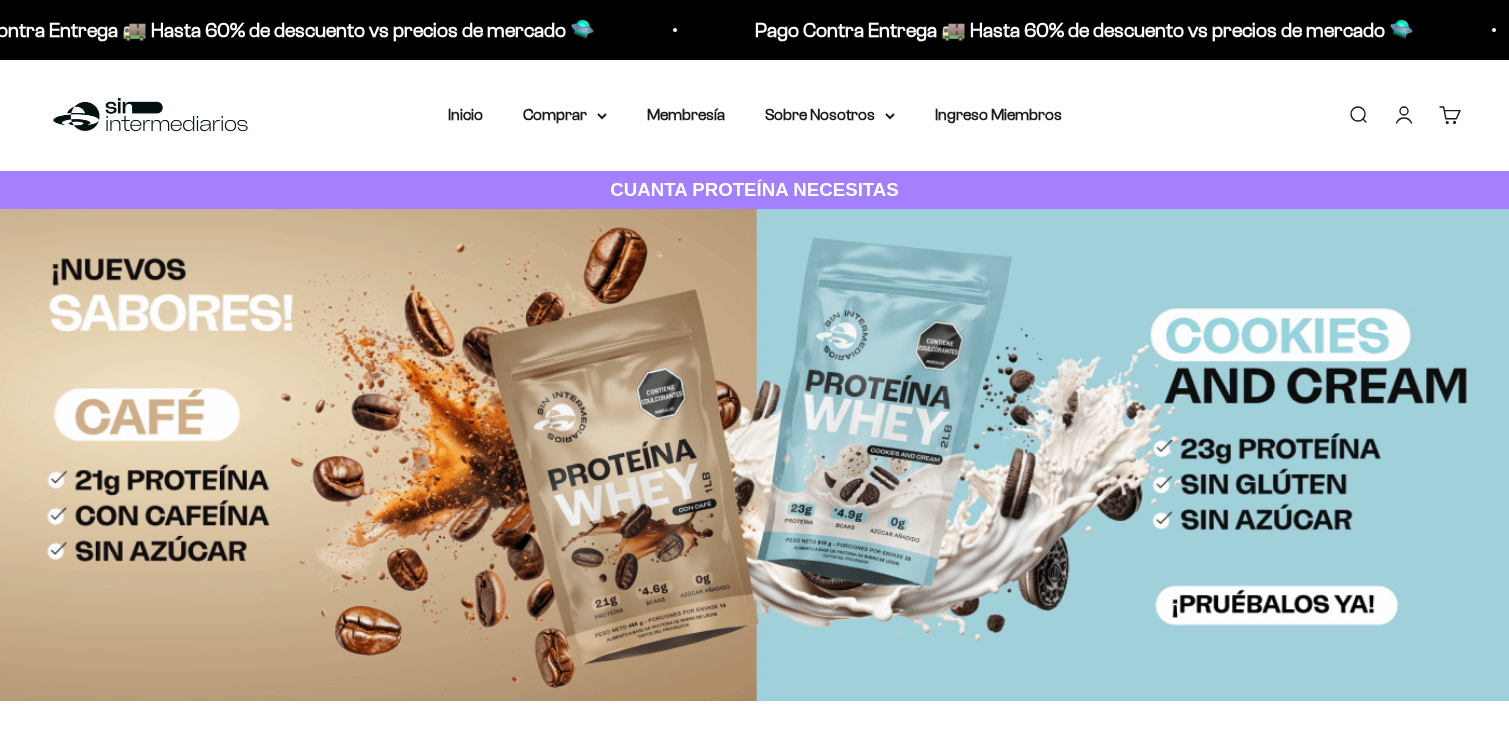 scroll, scrollTop: 0, scrollLeft: 0, axis: both 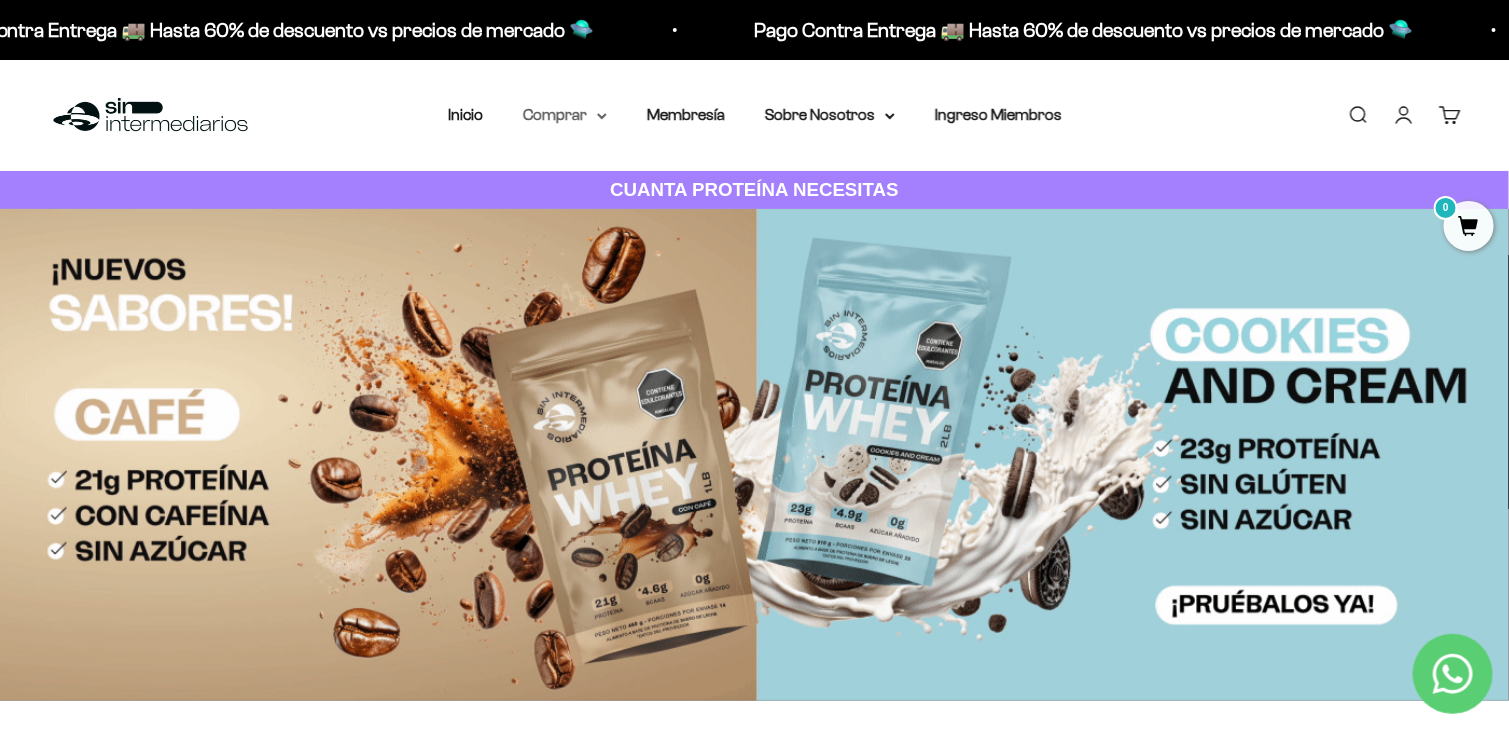click on "Comprar" at bounding box center (565, 115) 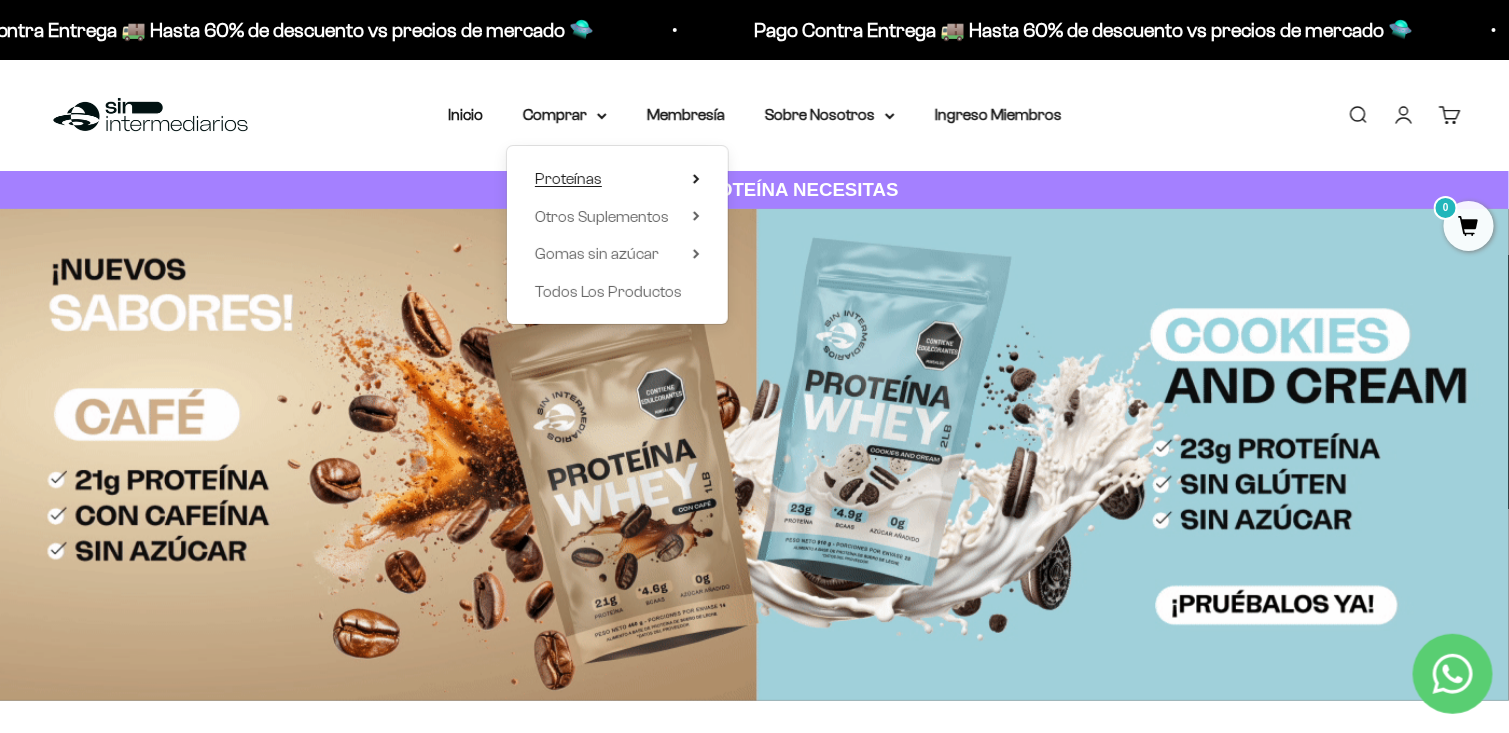click on "Proteínas" at bounding box center (568, 178) 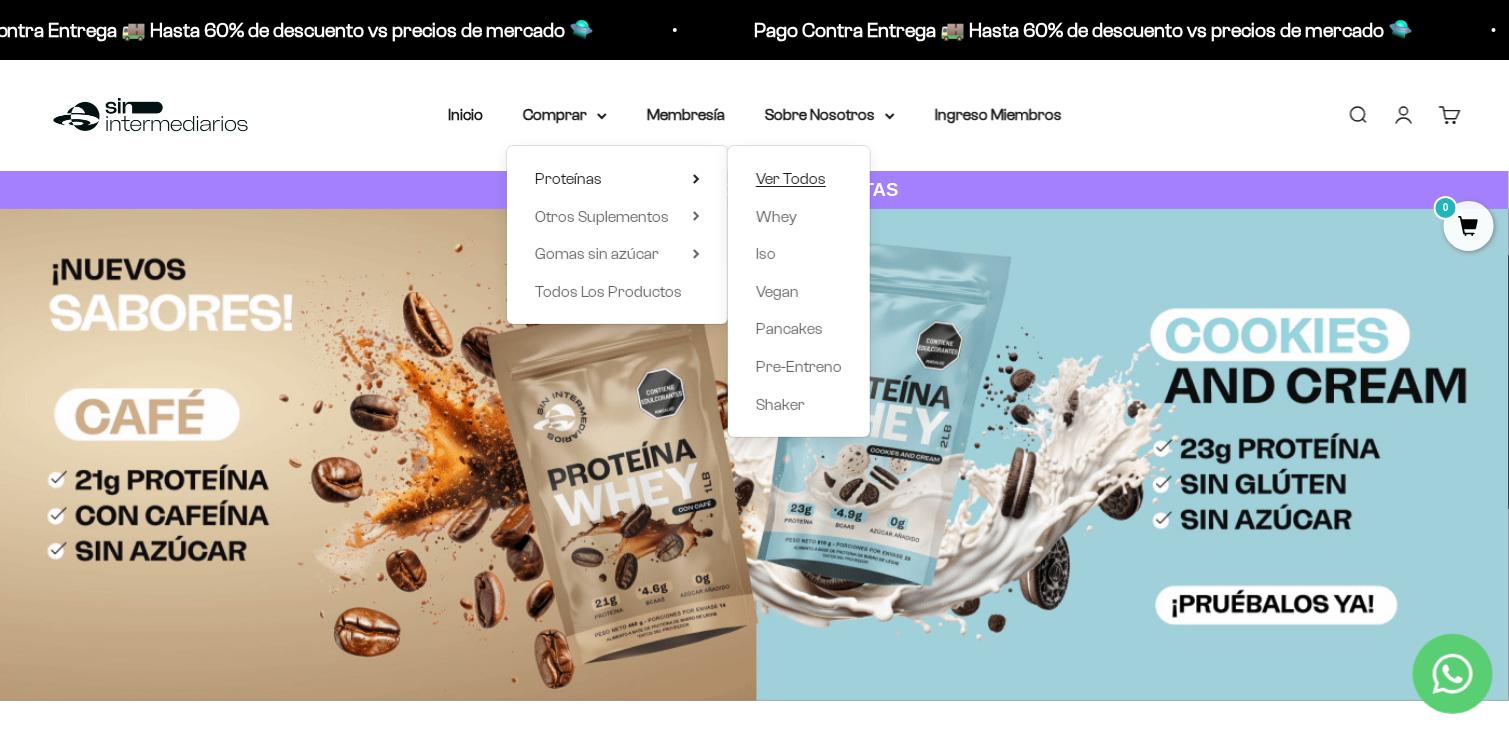 click on "Ver Todos" at bounding box center (791, 178) 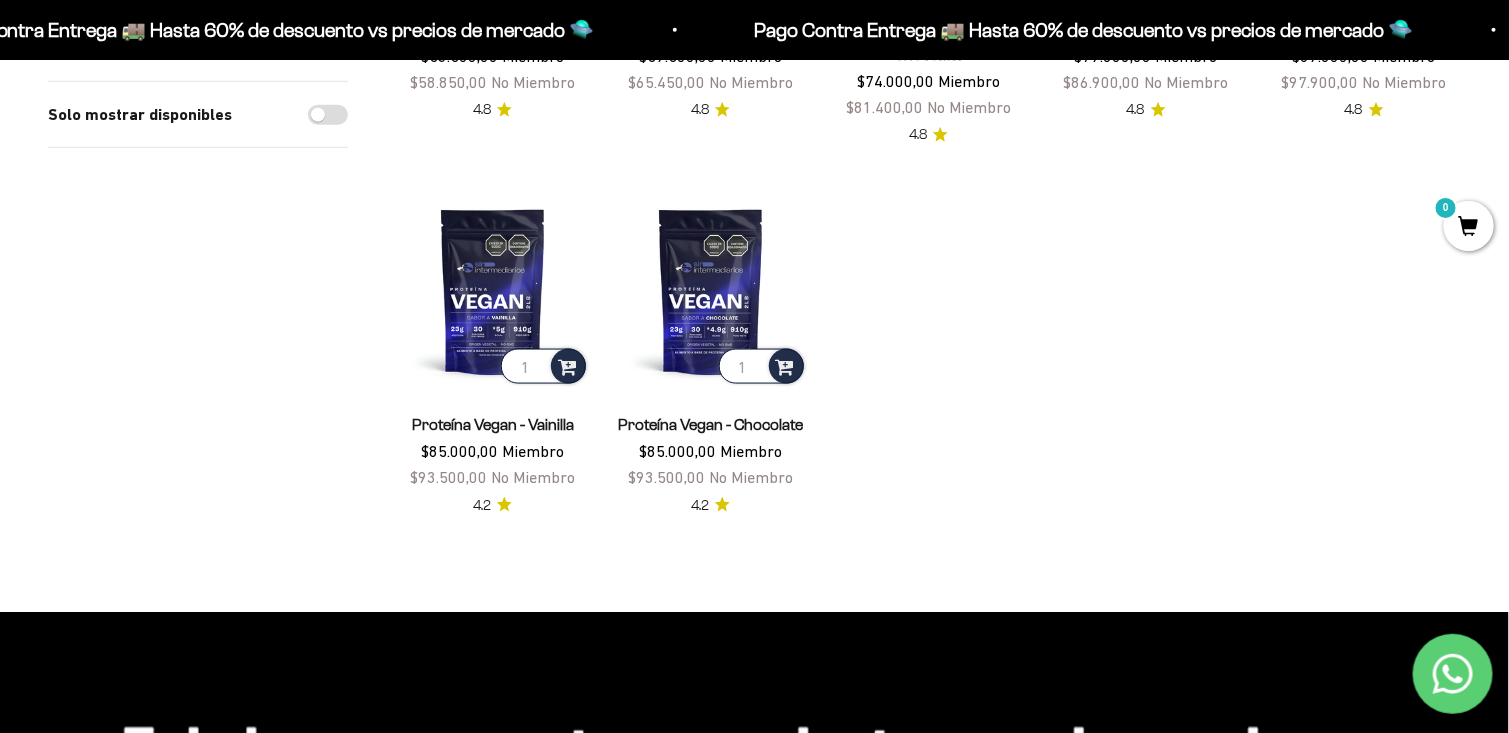 scroll, scrollTop: 861, scrollLeft: 0, axis: vertical 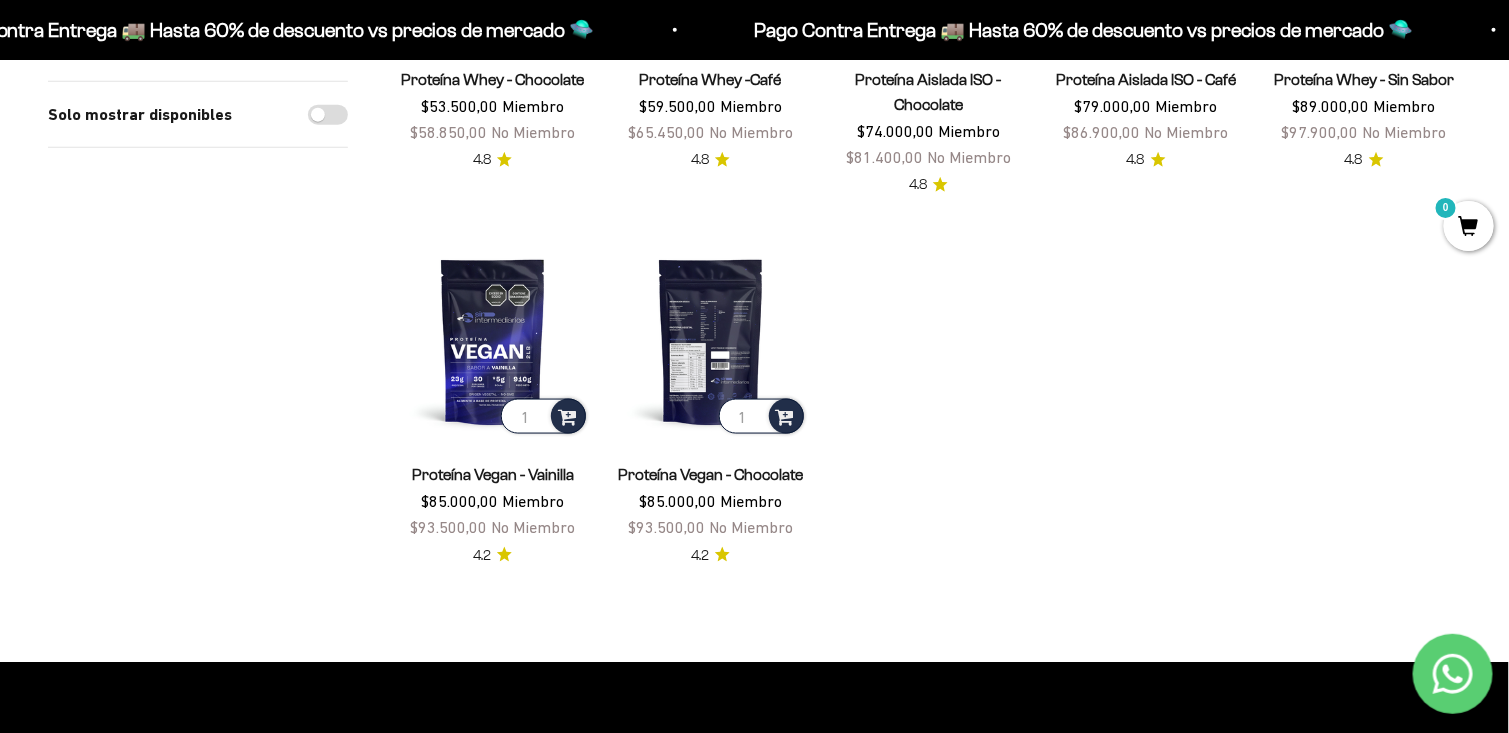click at bounding box center [711, 342] 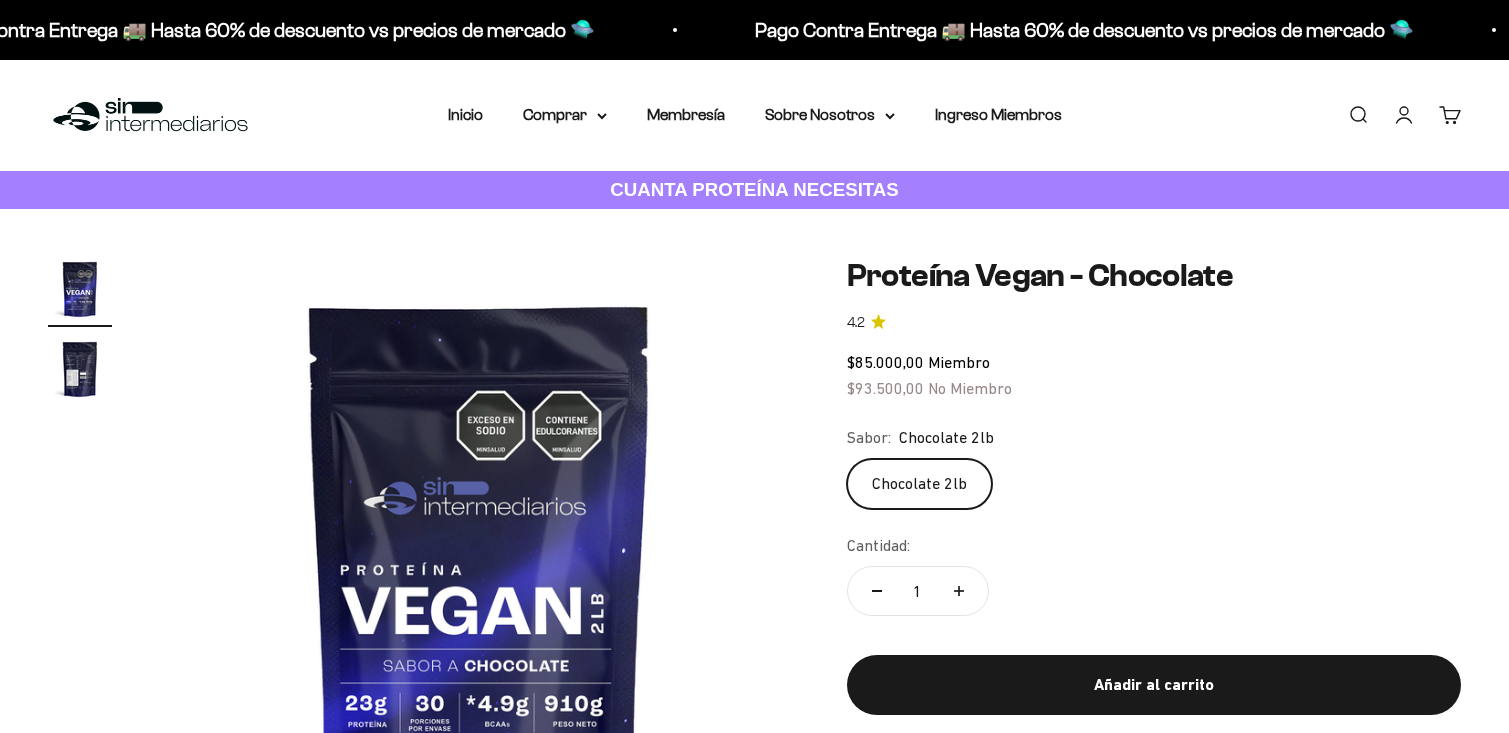 scroll, scrollTop: 0, scrollLeft: 0, axis: both 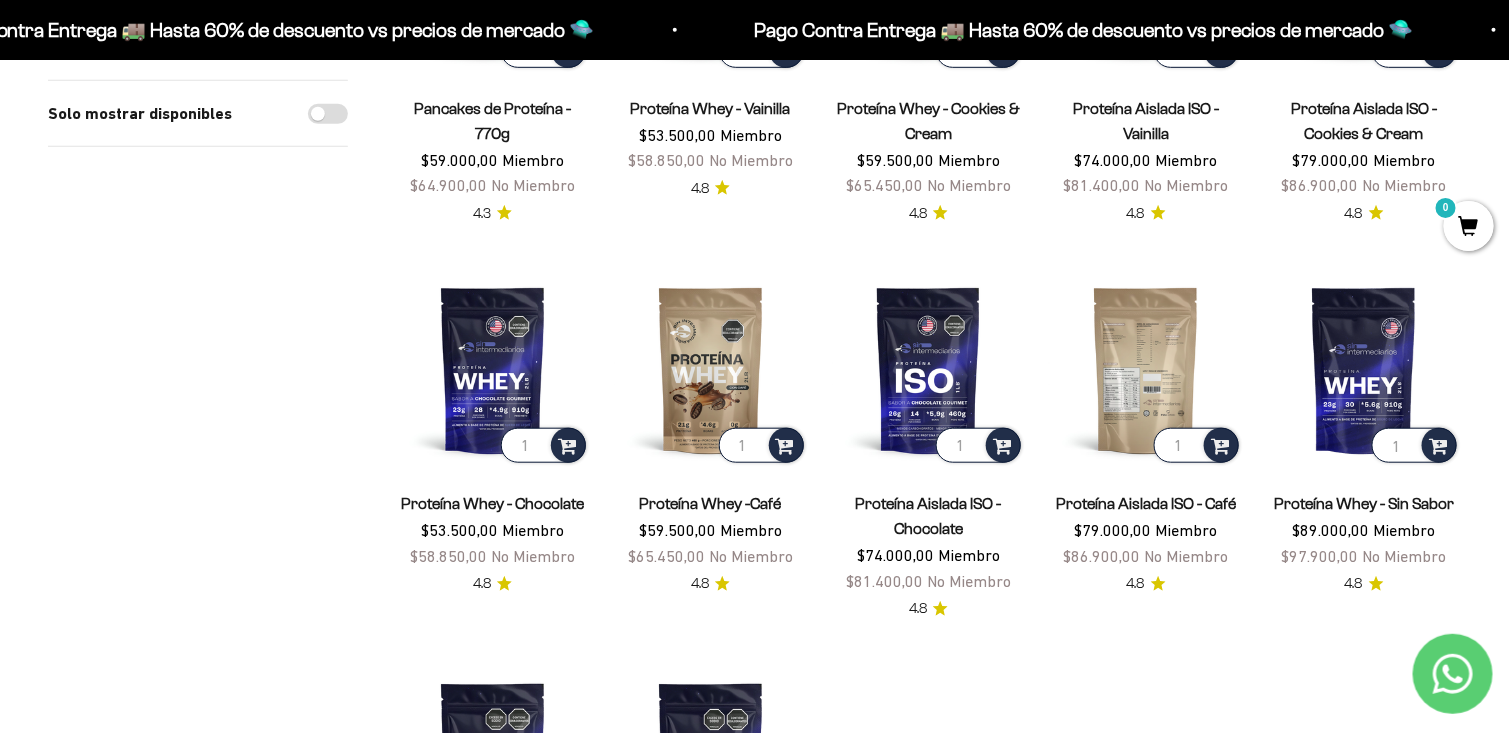 click at bounding box center [1146, 370] 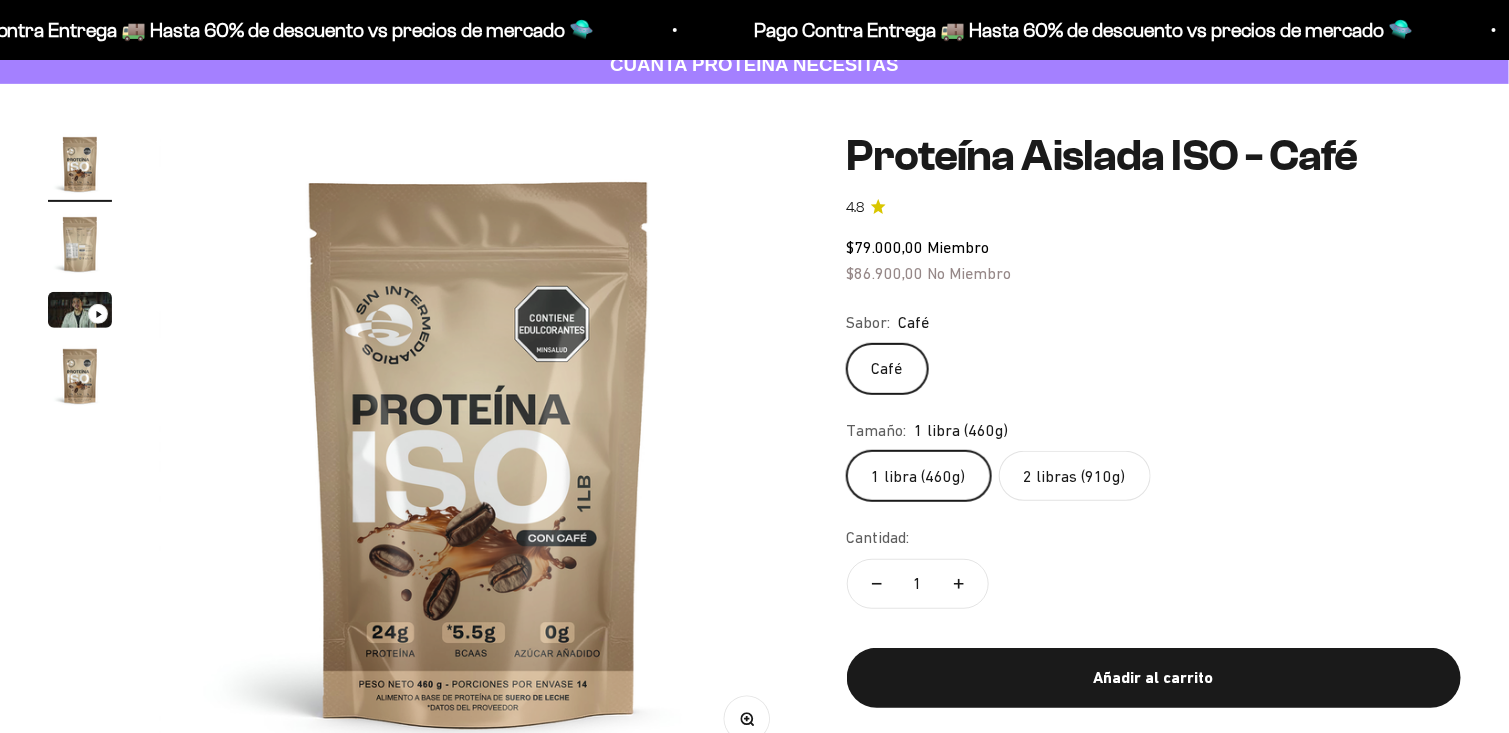 scroll, scrollTop: 145, scrollLeft: 0, axis: vertical 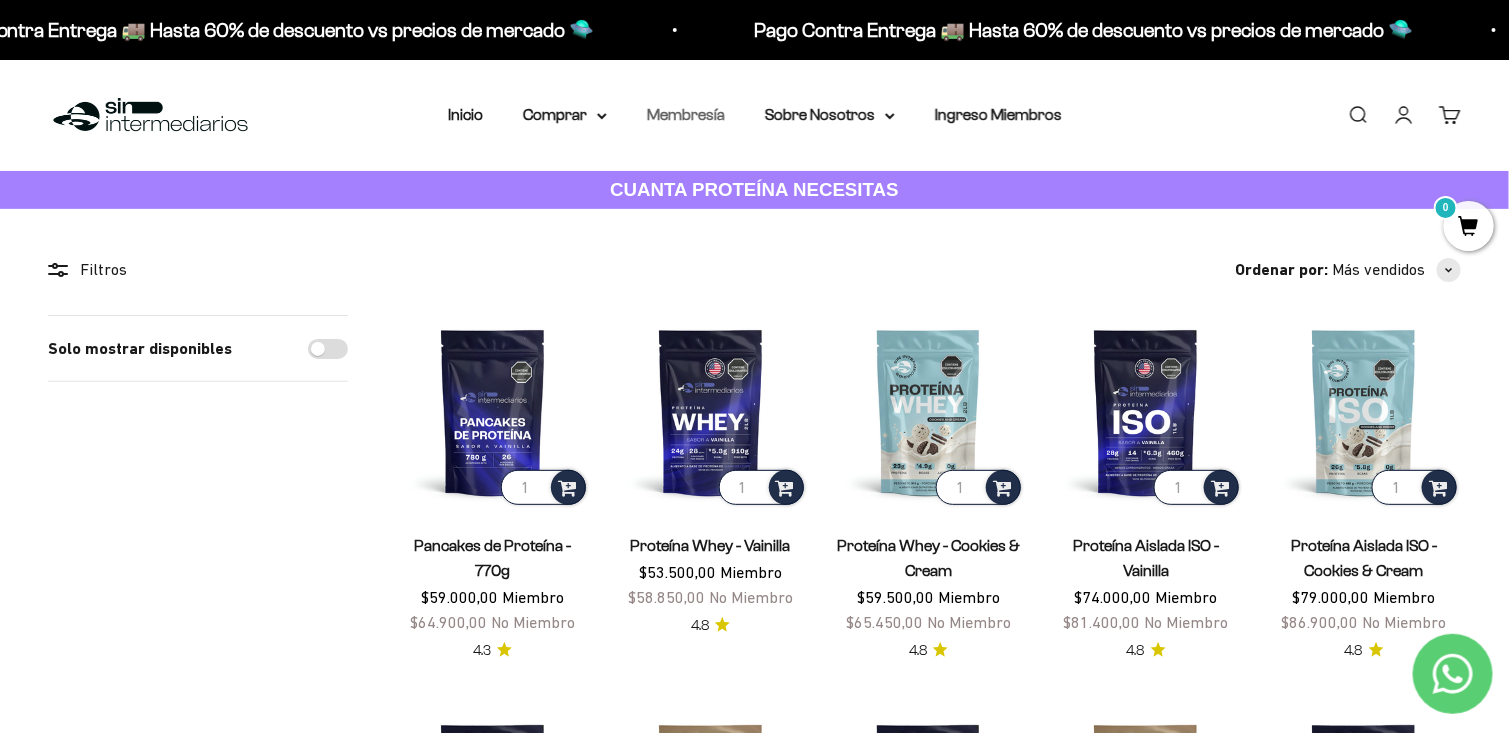 click on "Membresía" at bounding box center (686, 114) 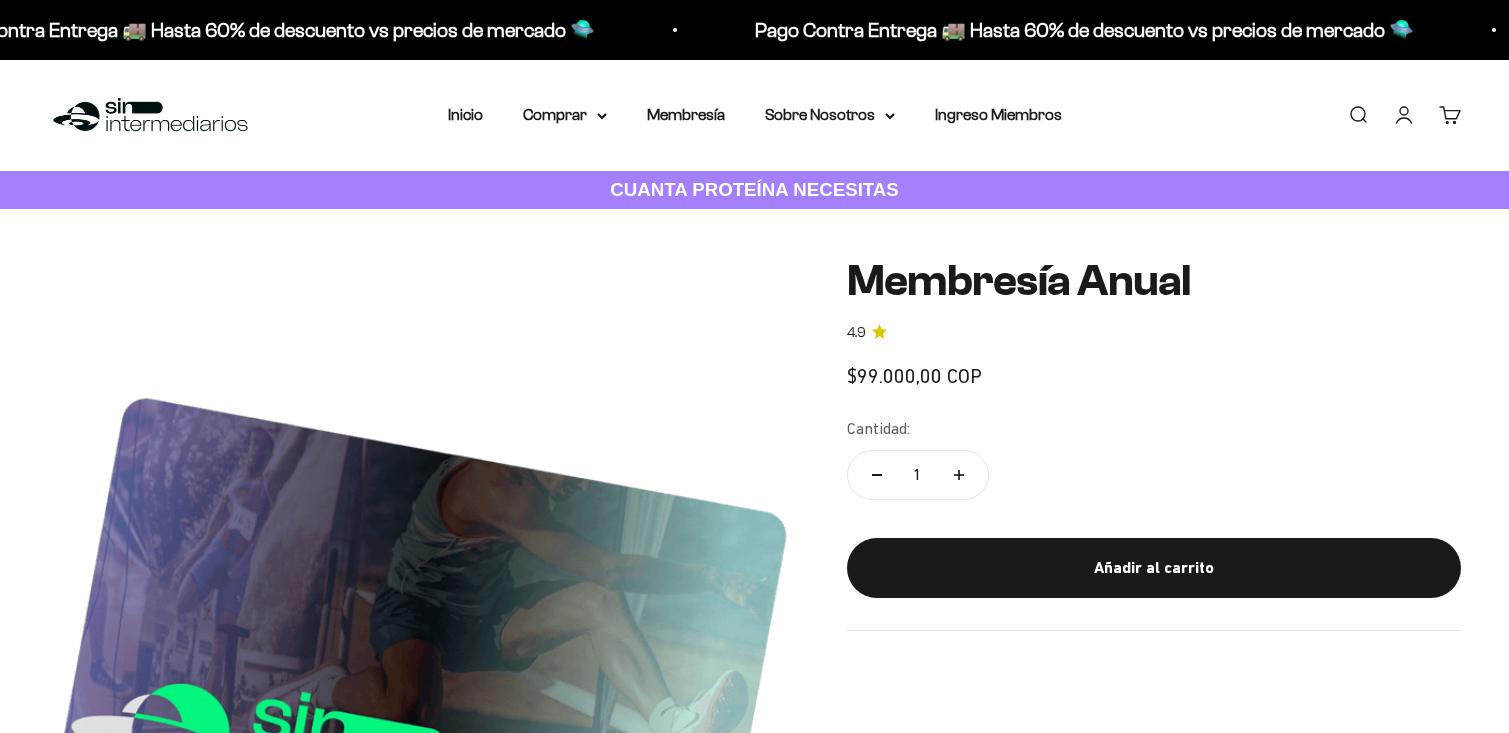 scroll, scrollTop: 0, scrollLeft: 0, axis: both 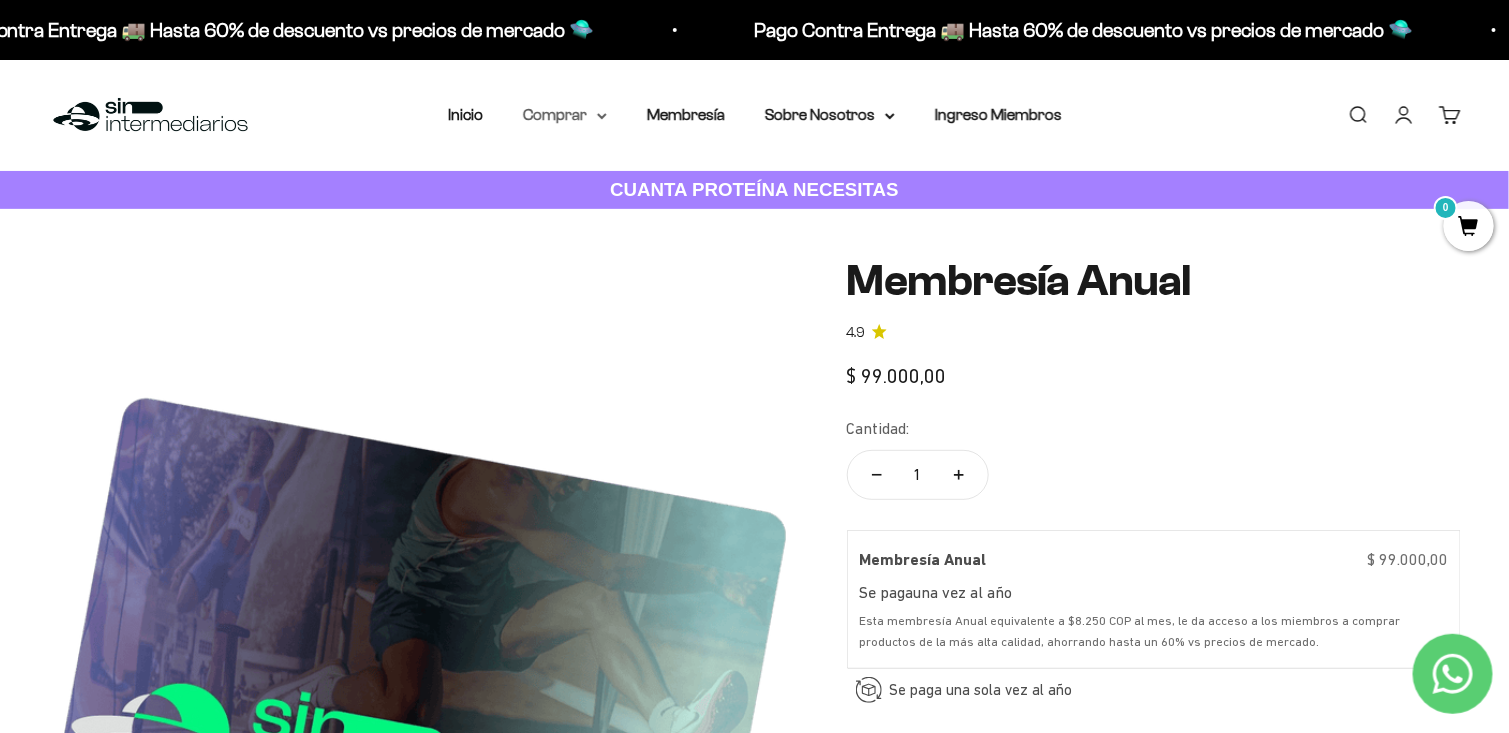 click on "Comprar" at bounding box center [565, 115] 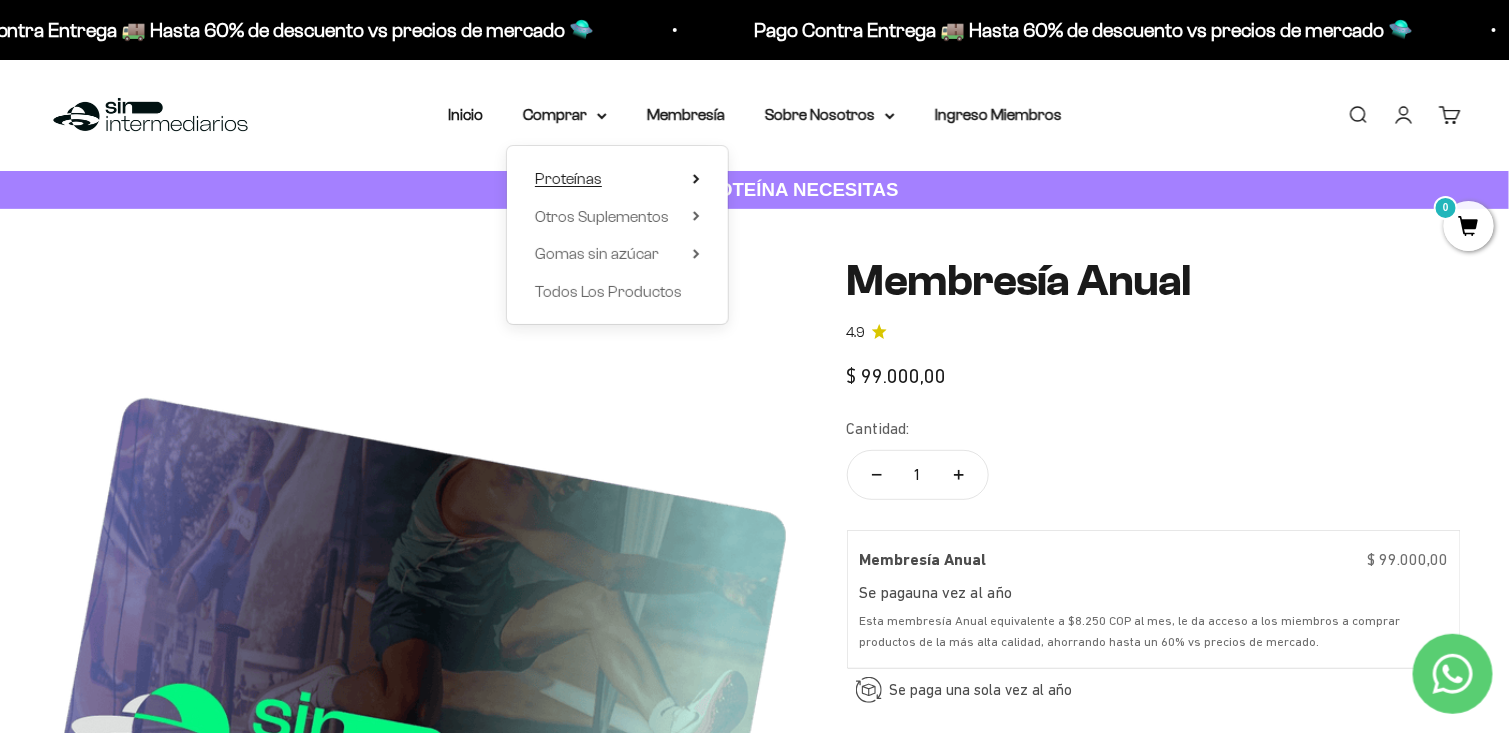click on "Proteínas" at bounding box center (617, 179) 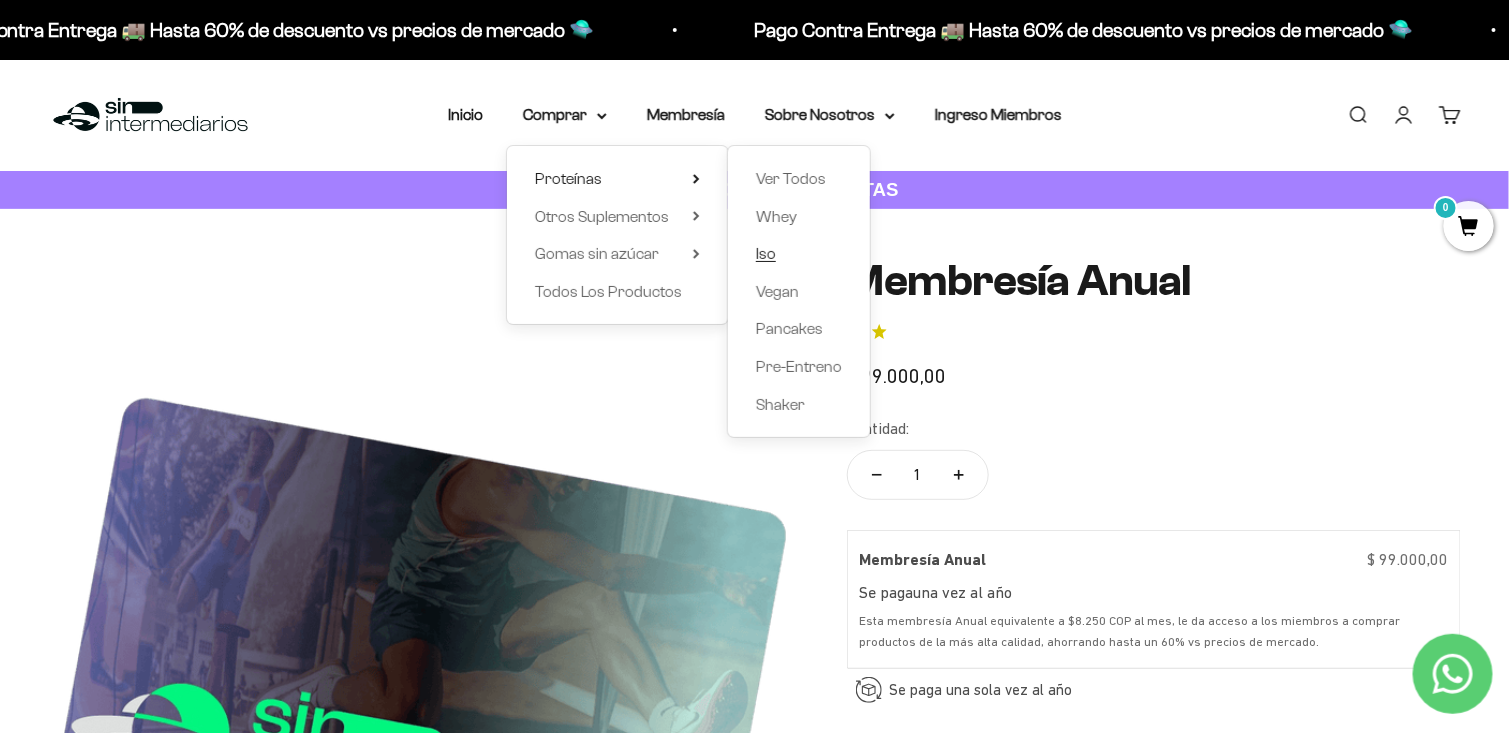 click on "Iso" at bounding box center (766, 254) 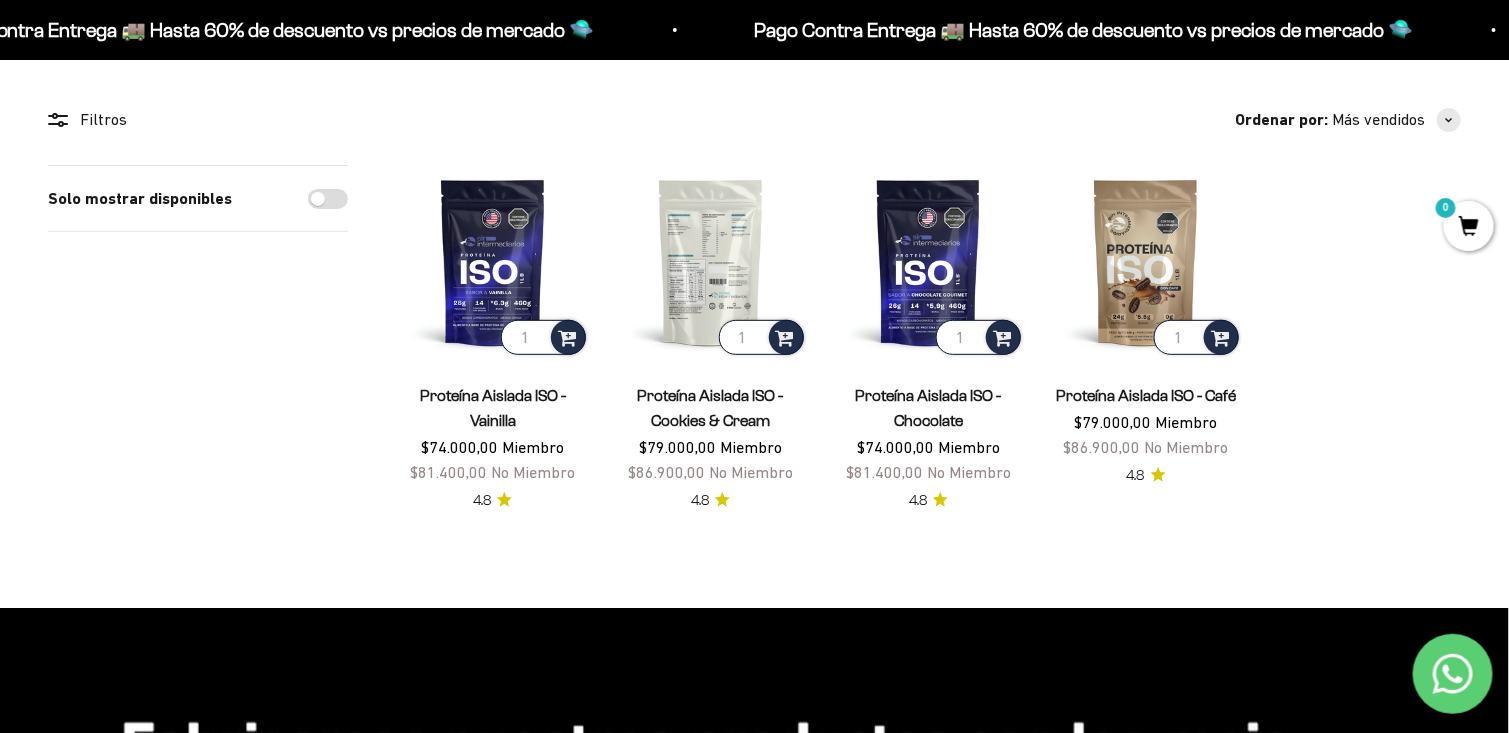 scroll, scrollTop: 153, scrollLeft: 0, axis: vertical 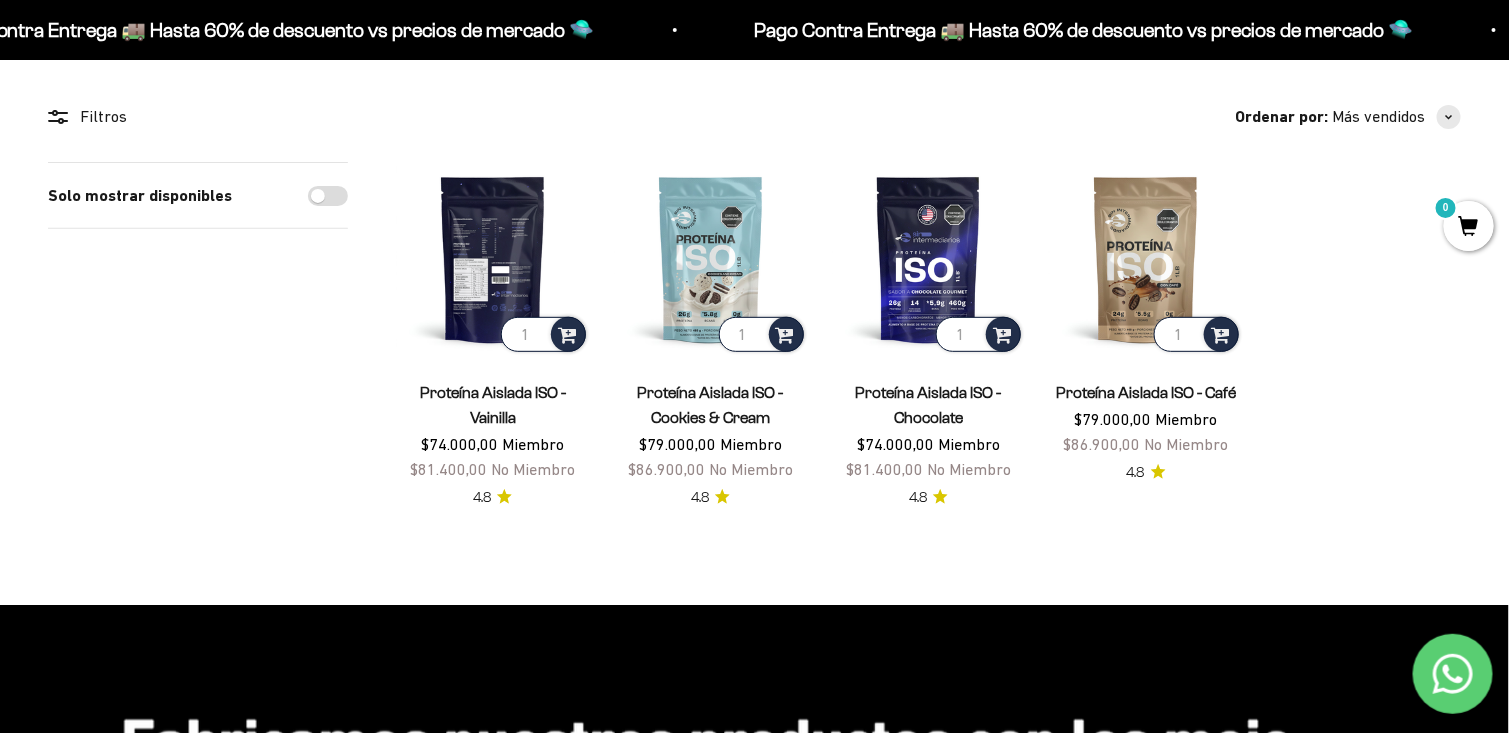 click at bounding box center (493, 259) 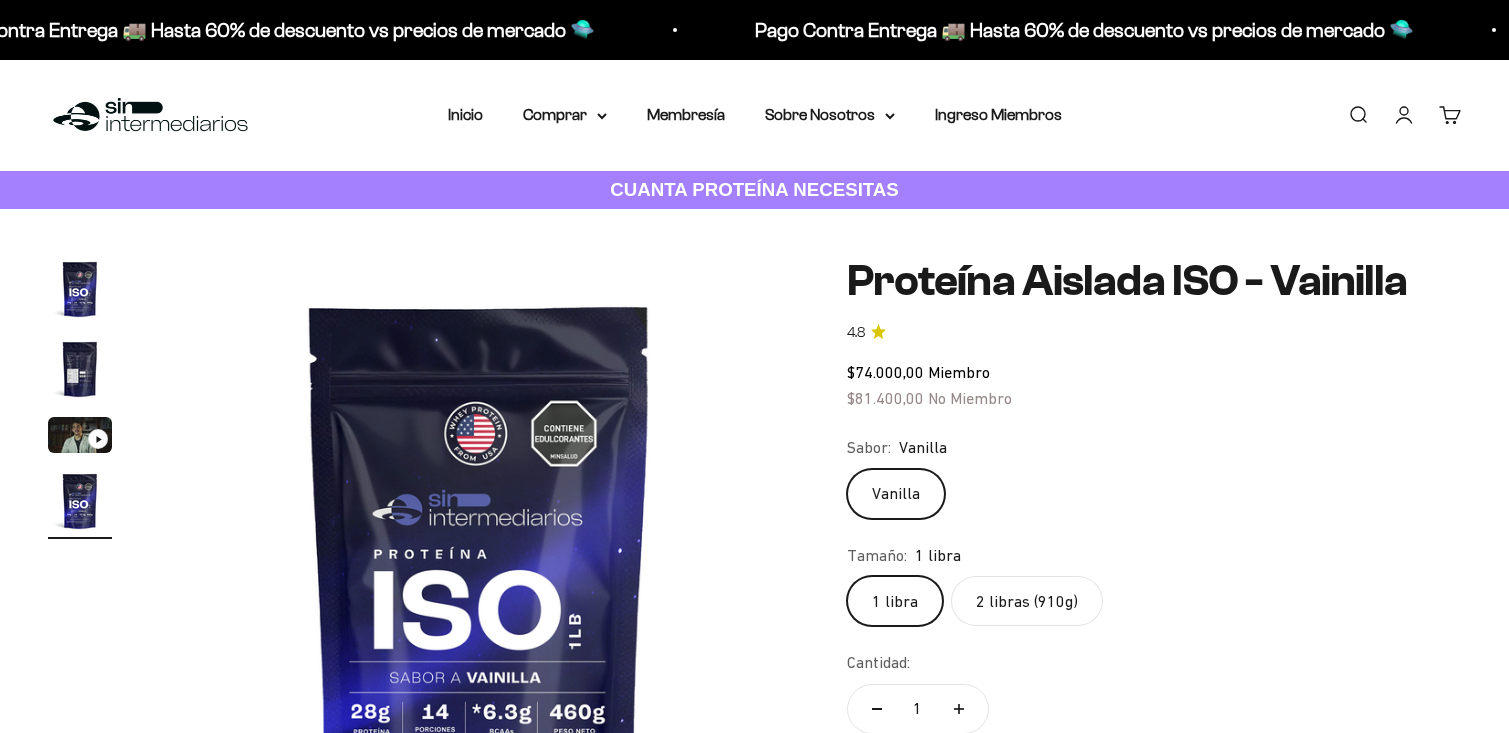 scroll, scrollTop: 0, scrollLeft: 0, axis: both 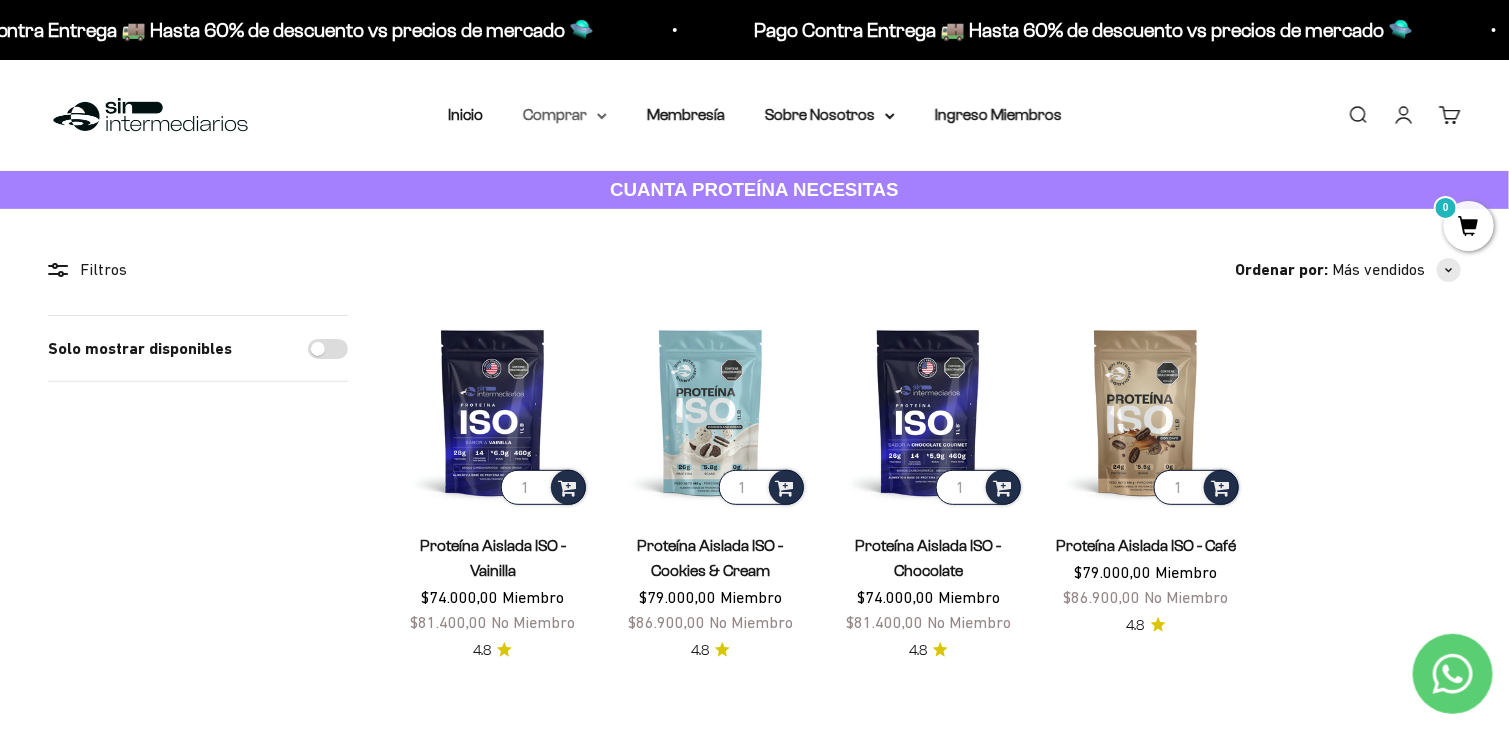 click on "Comprar" at bounding box center [565, 115] 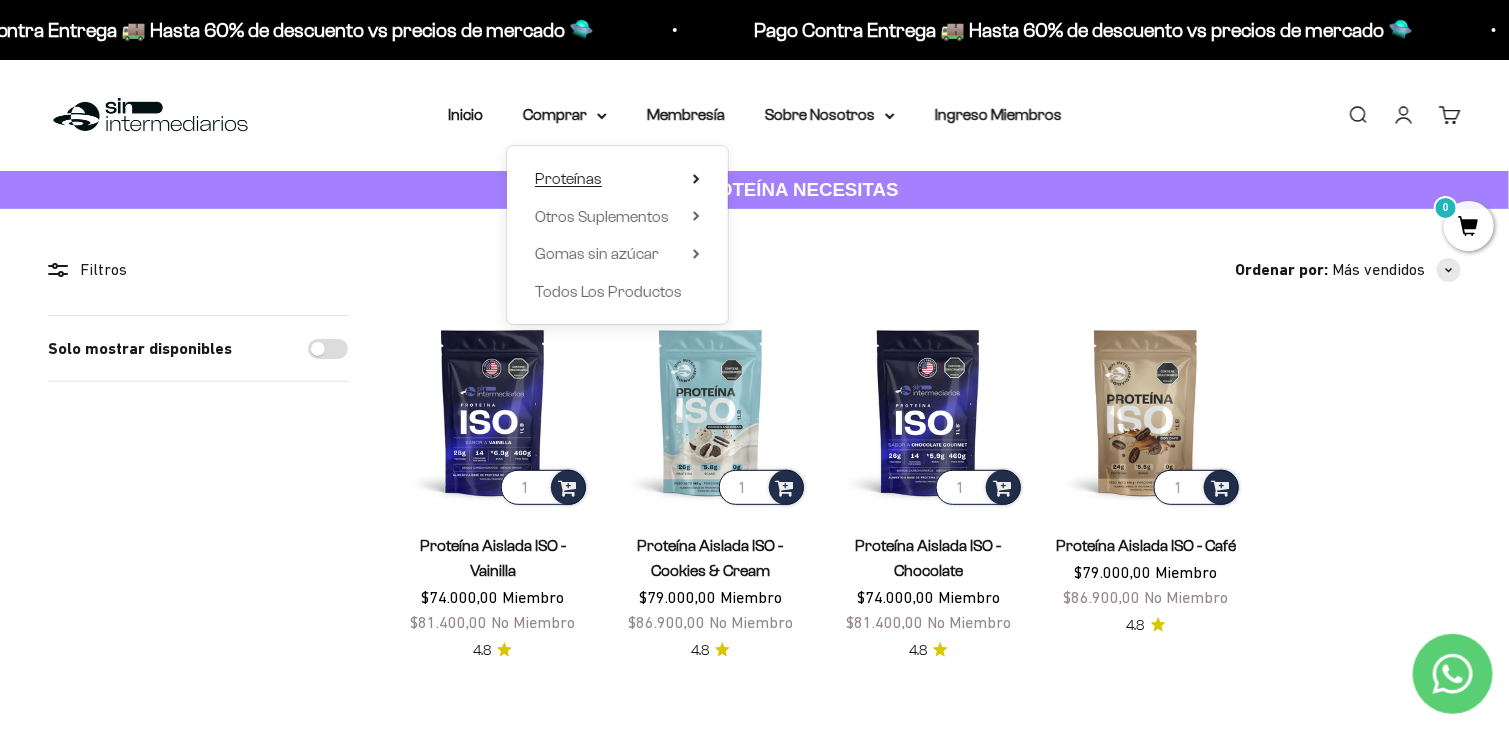 click on "Proteínas" at bounding box center [617, 179] 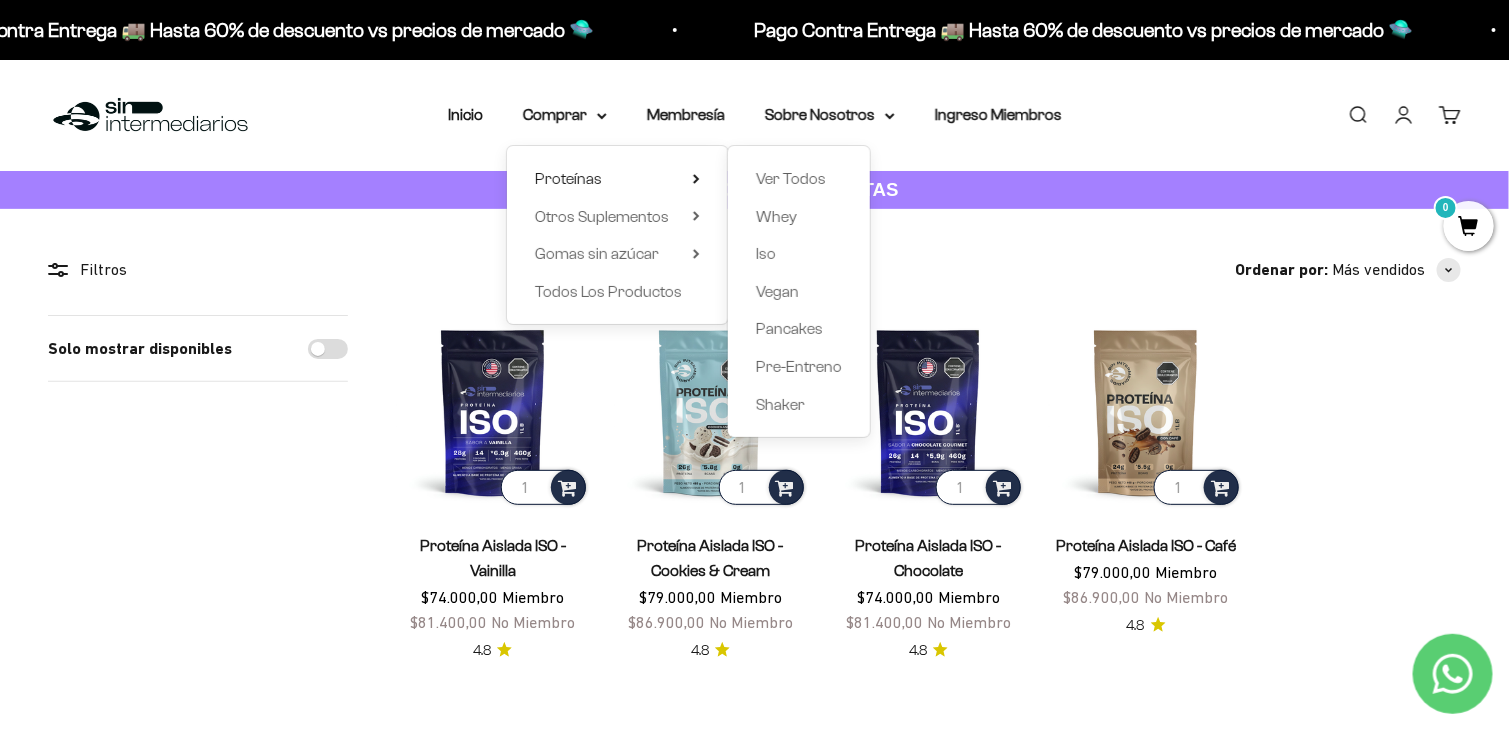 click on "Ver Todos
Whey
Iso
Vegan
Pancakes
Pre-Entreno Shaker" at bounding box center (799, 291) 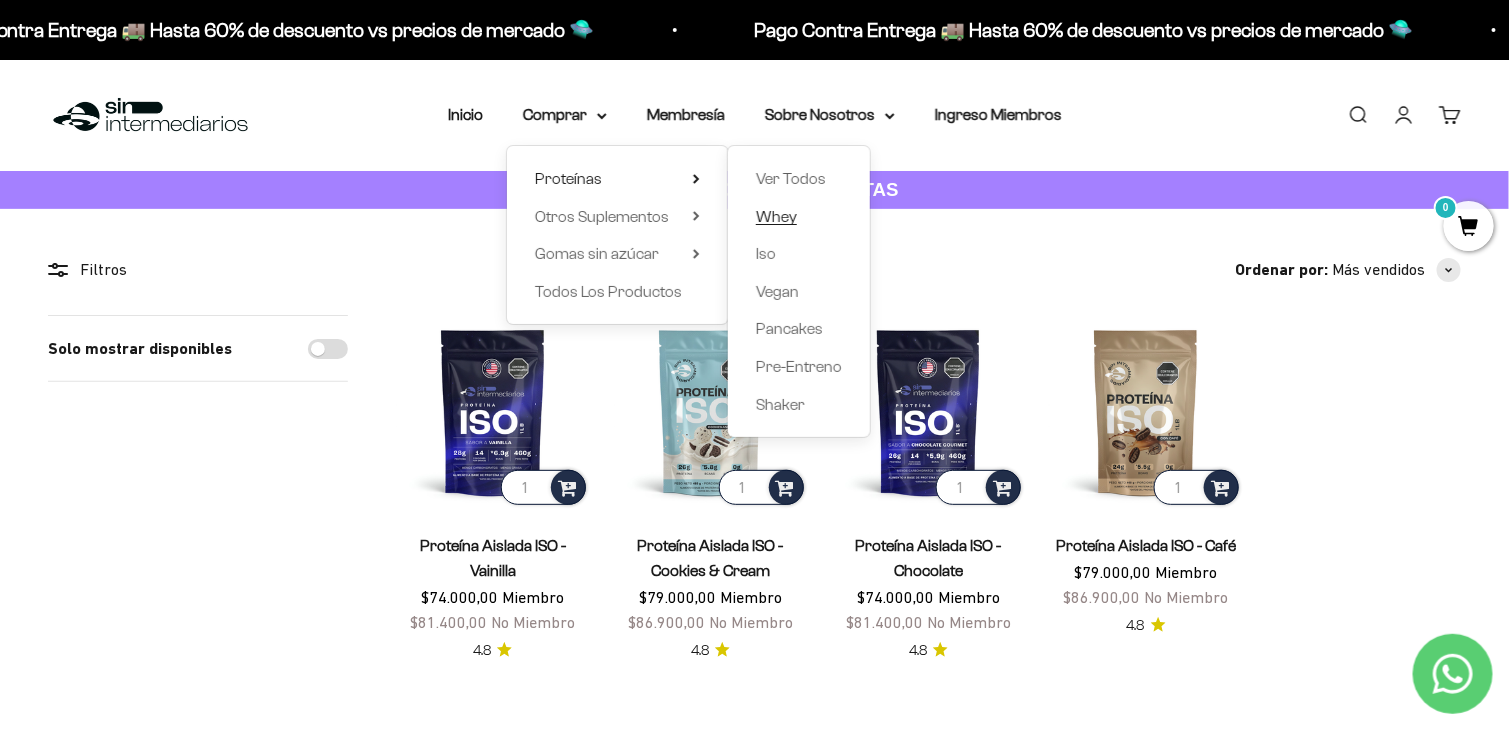 click on "Whey" at bounding box center [776, 216] 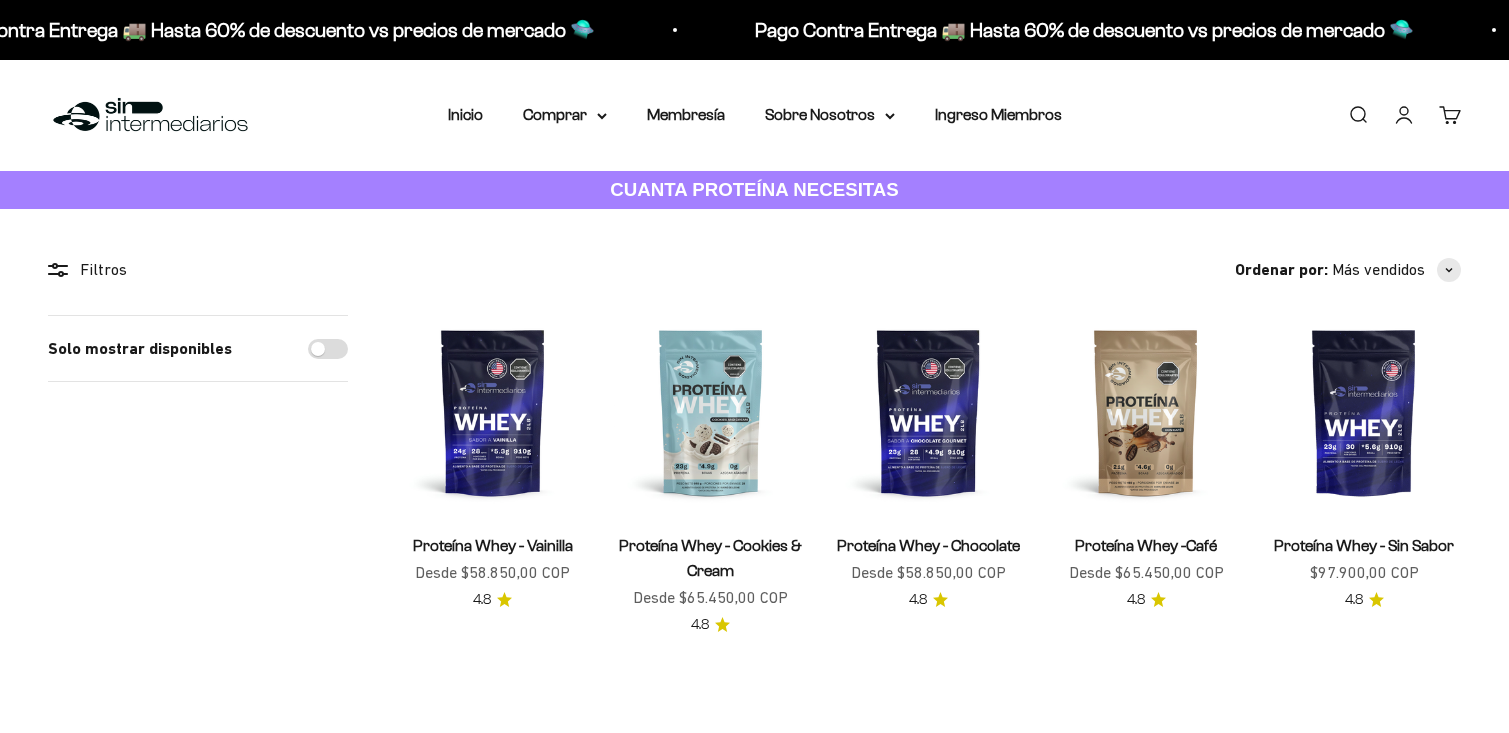 scroll, scrollTop: 0, scrollLeft: 0, axis: both 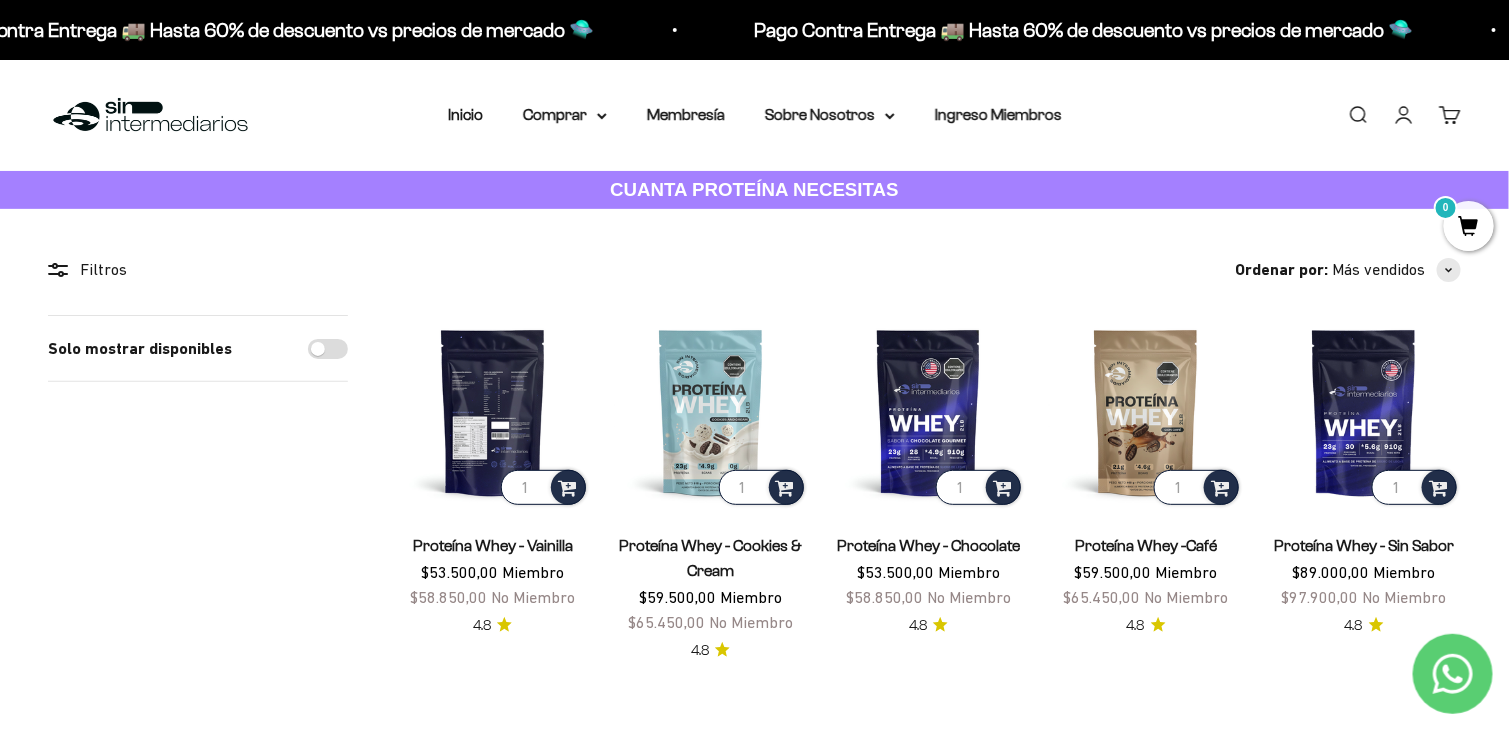 click at bounding box center [493, 412] 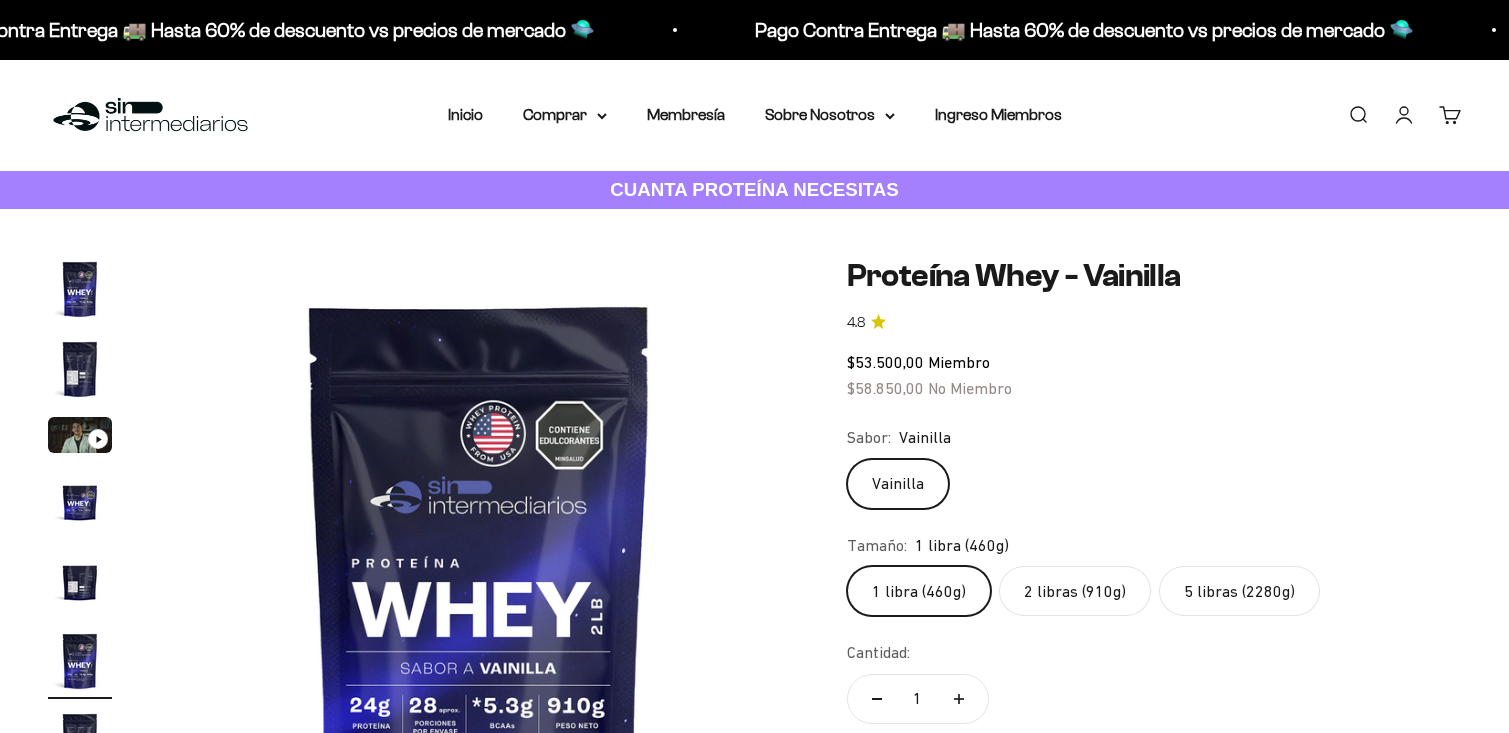scroll, scrollTop: 0, scrollLeft: 0, axis: both 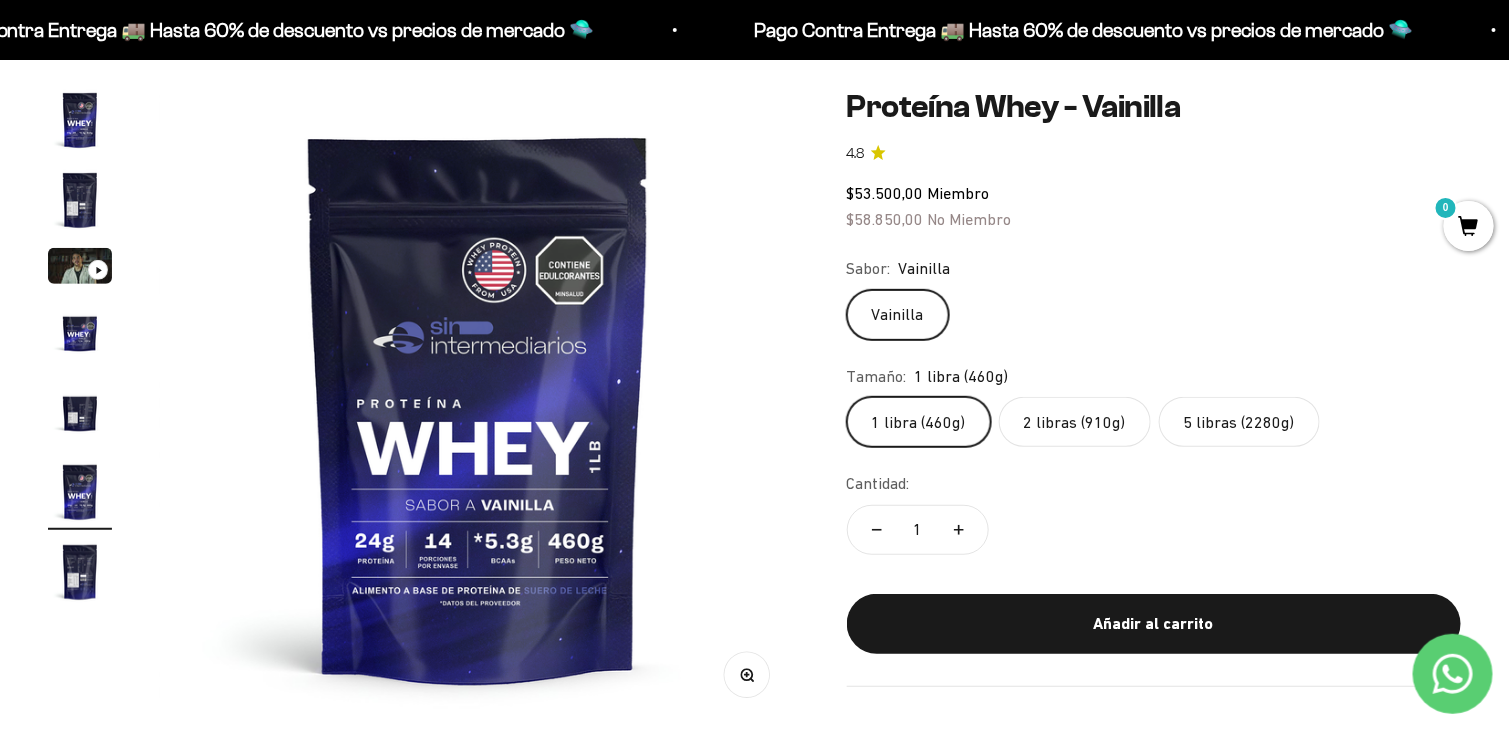 click on "2 libras (910g)" 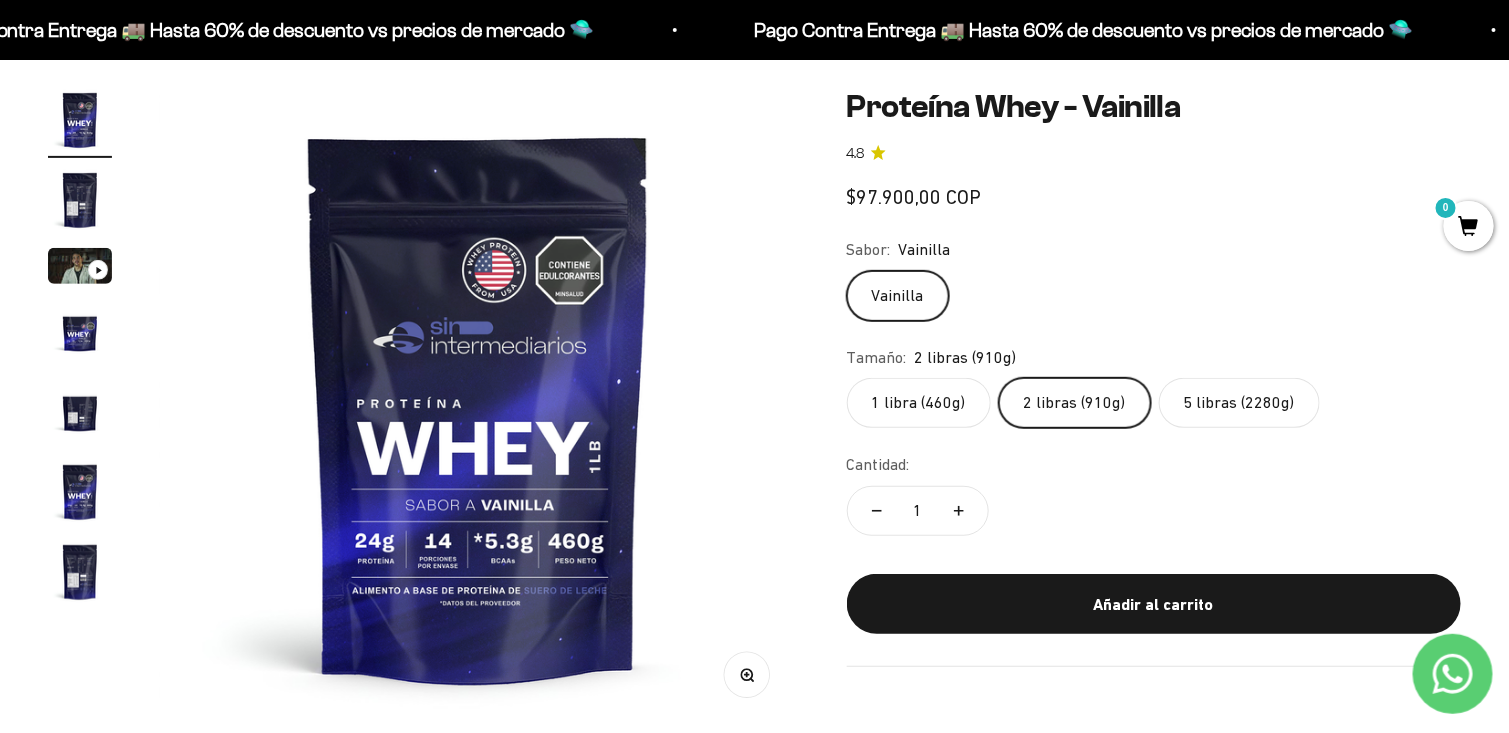 scroll, scrollTop: 0, scrollLeft: 0, axis: both 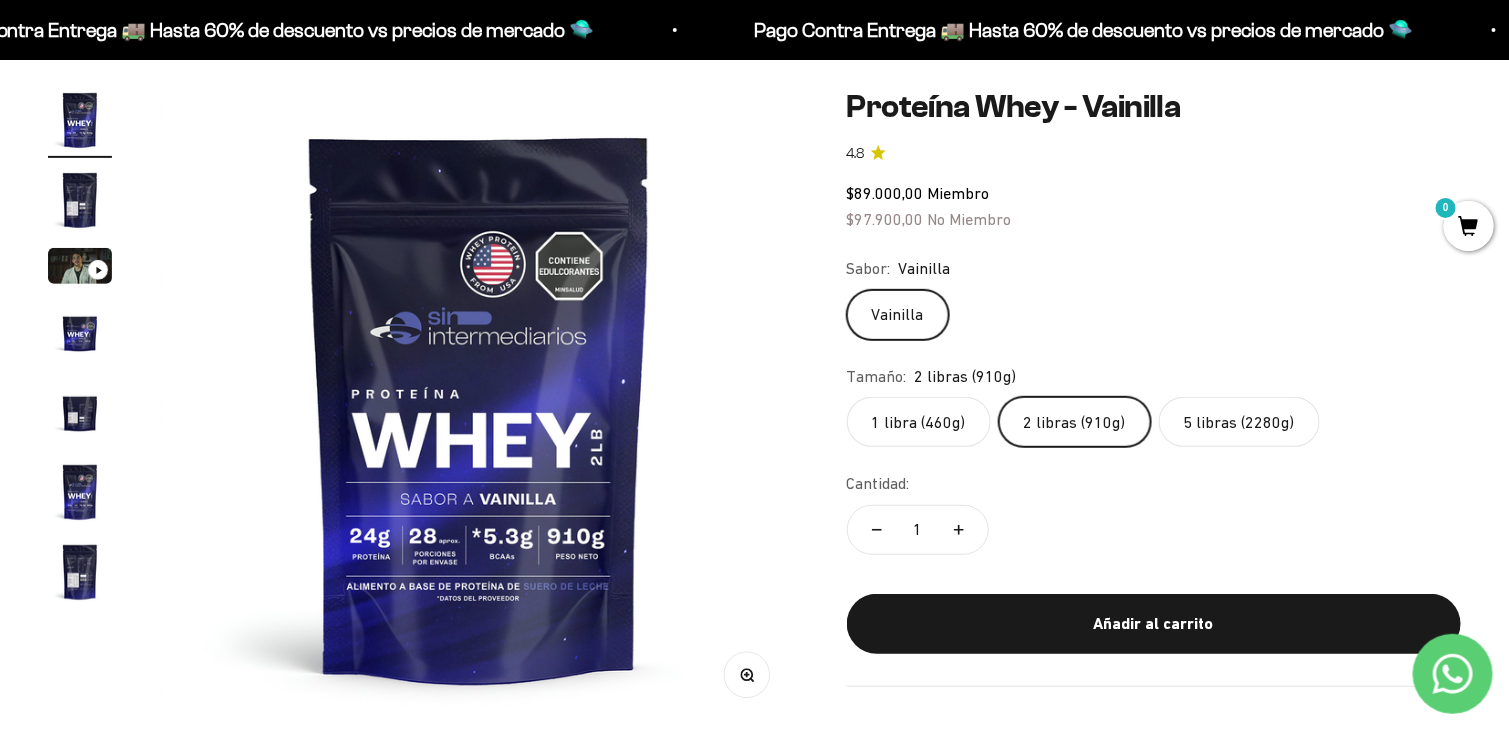 click on "5 libras (2280g)" 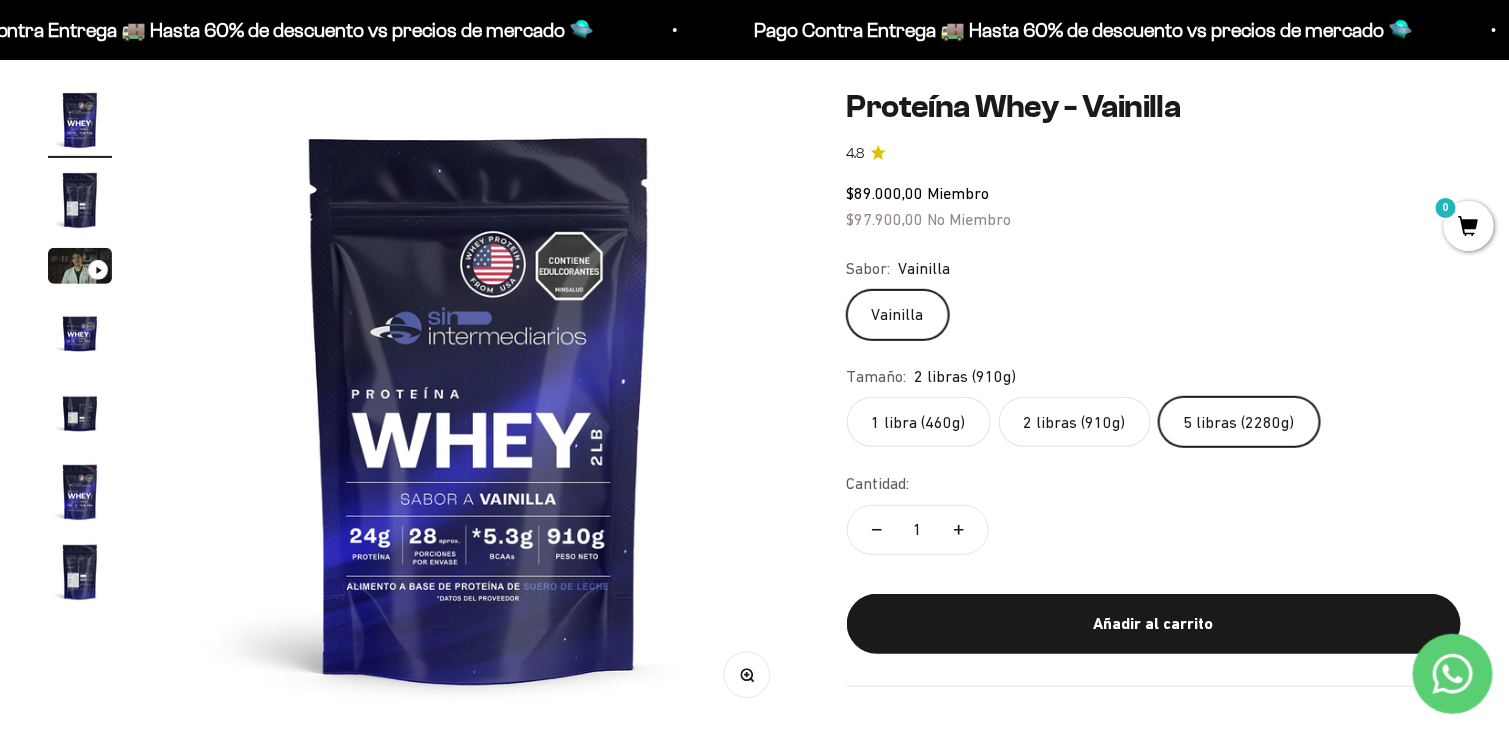 scroll, scrollTop: 0, scrollLeft: 1988, axis: horizontal 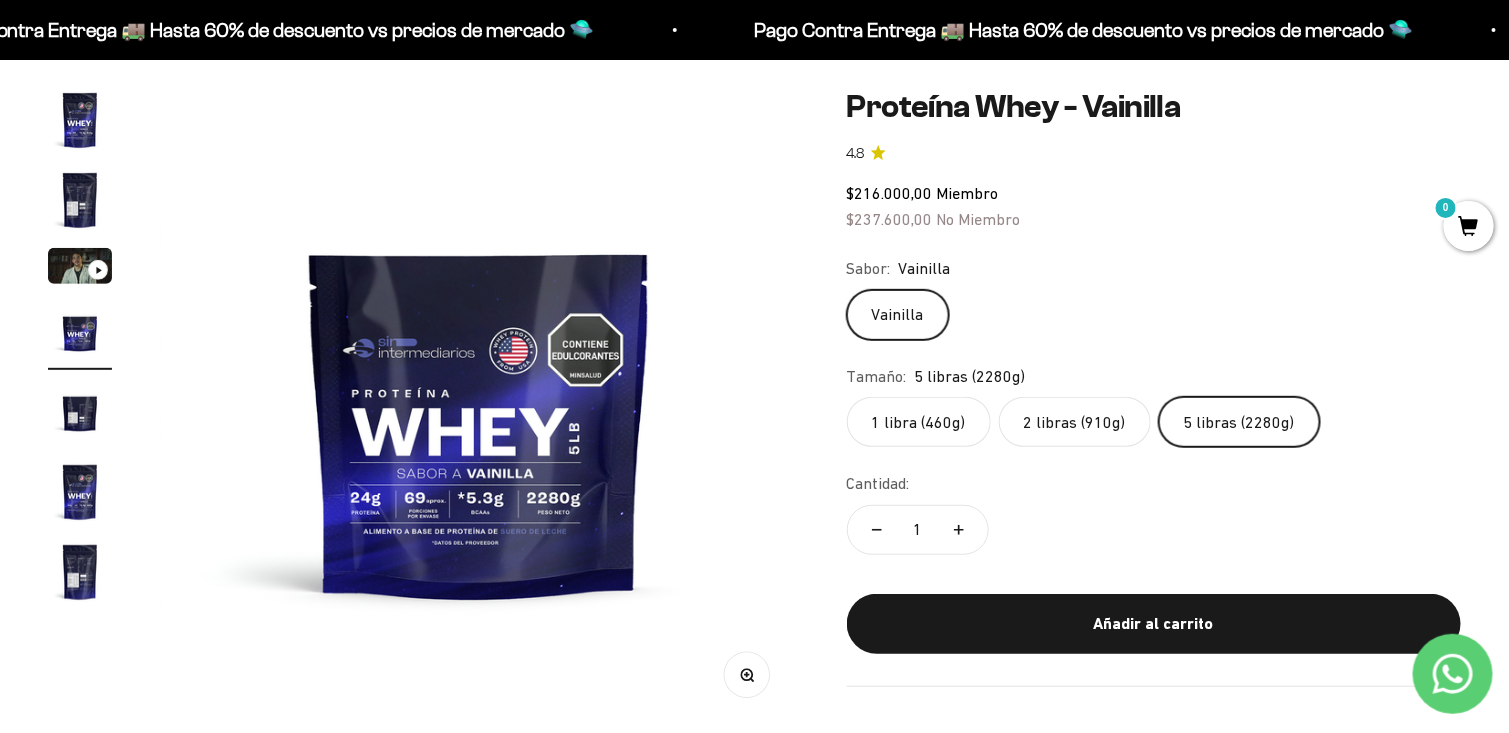 click on "1 libra (460g)" 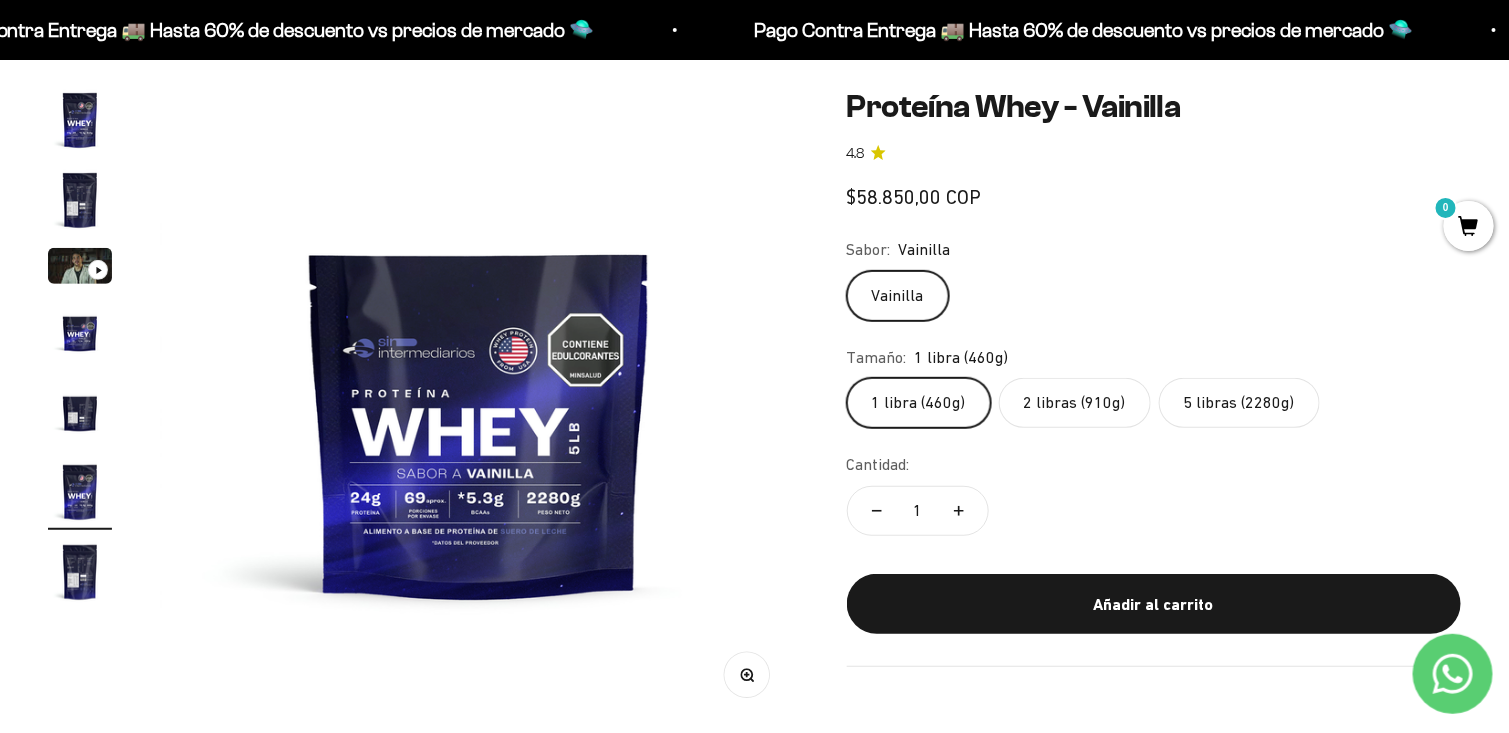 scroll, scrollTop: 0, scrollLeft: 3315, axis: horizontal 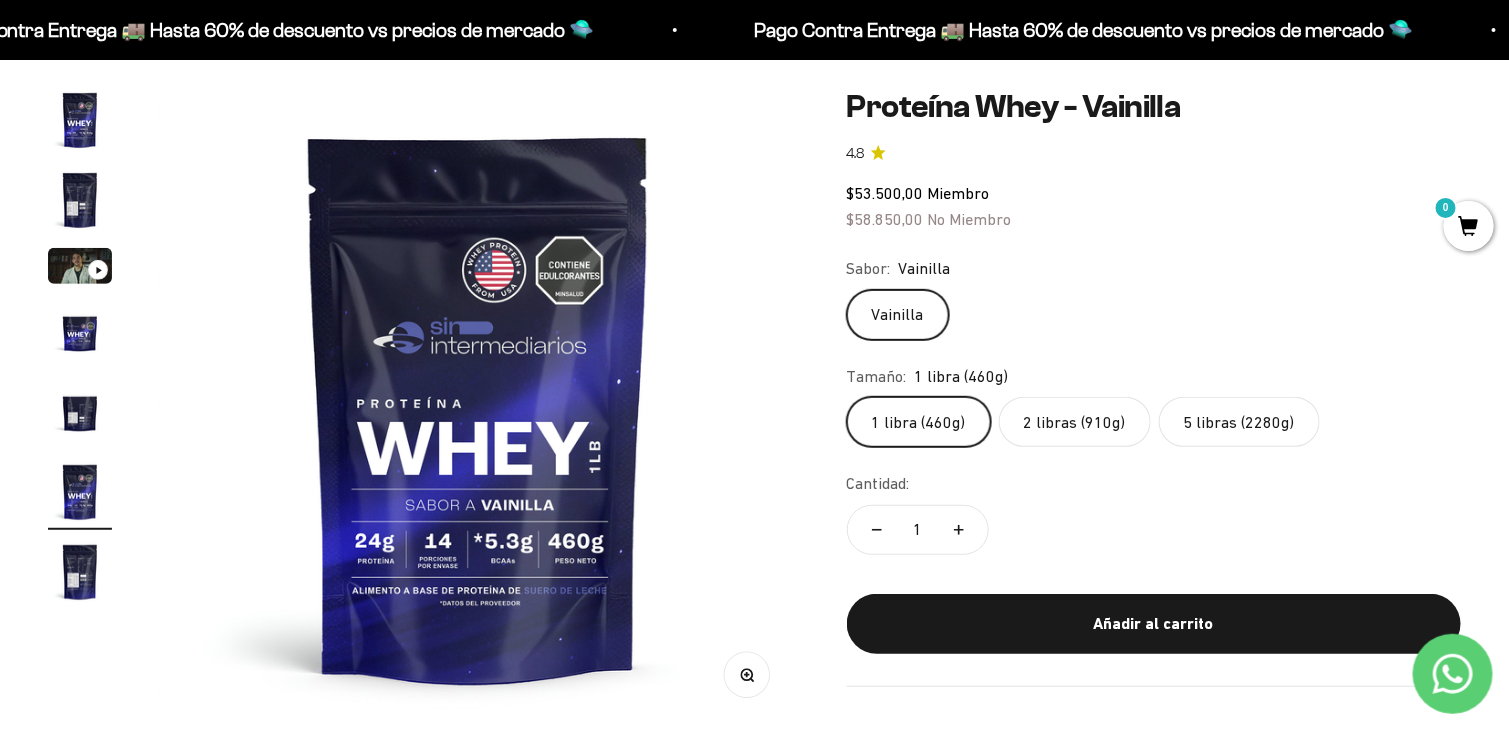 click on "2 libras (910g)" 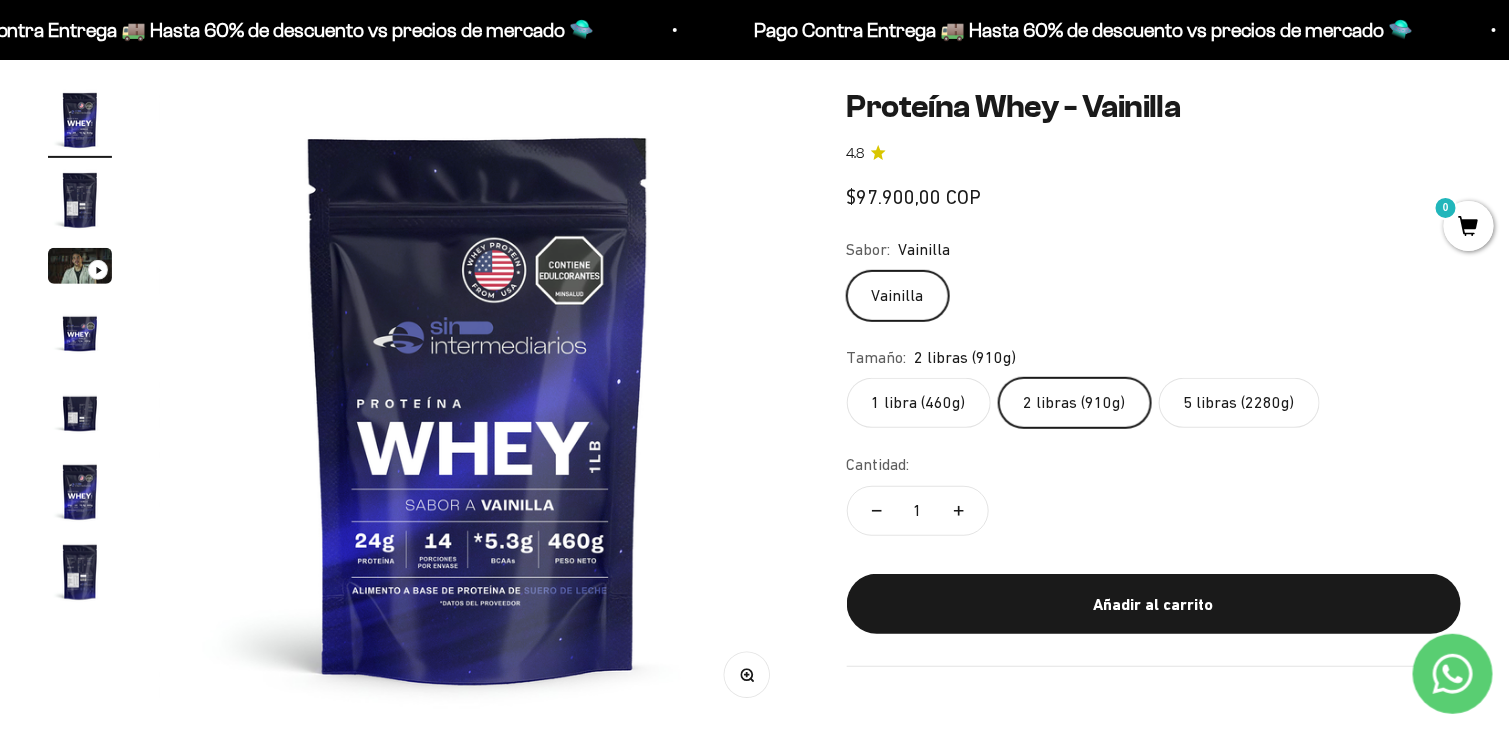 scroll, scrollTop: 0, scrollLeft: 0, axis: both 